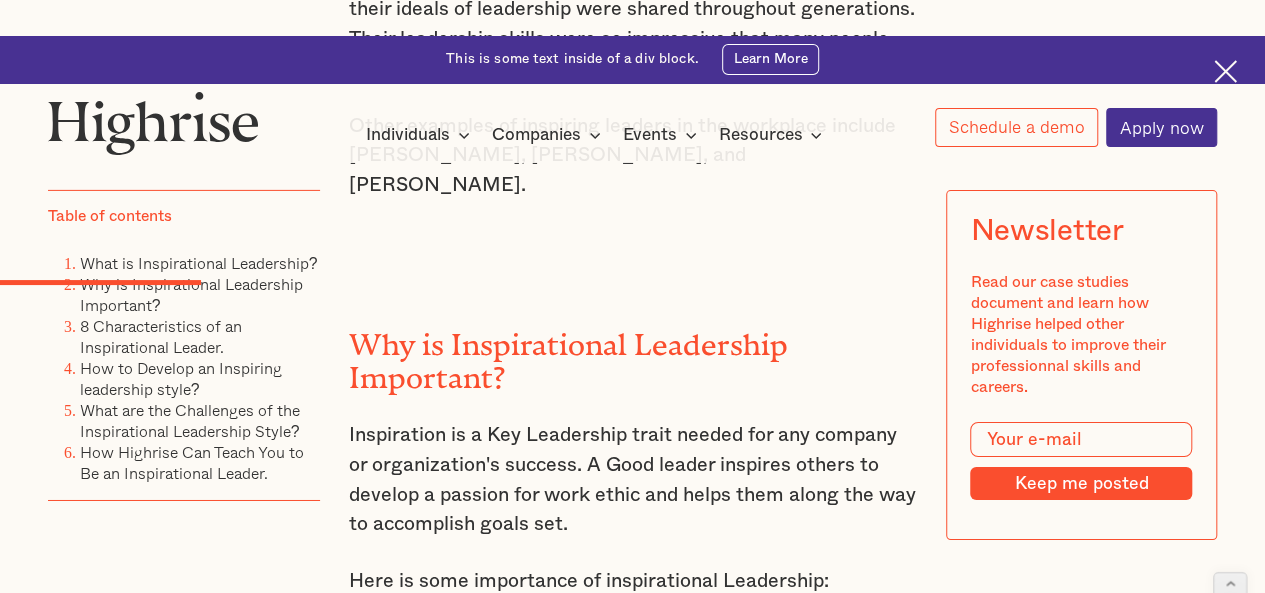 scroll, scrollTop: 3189, scrollLeft: 0, axis: vertical 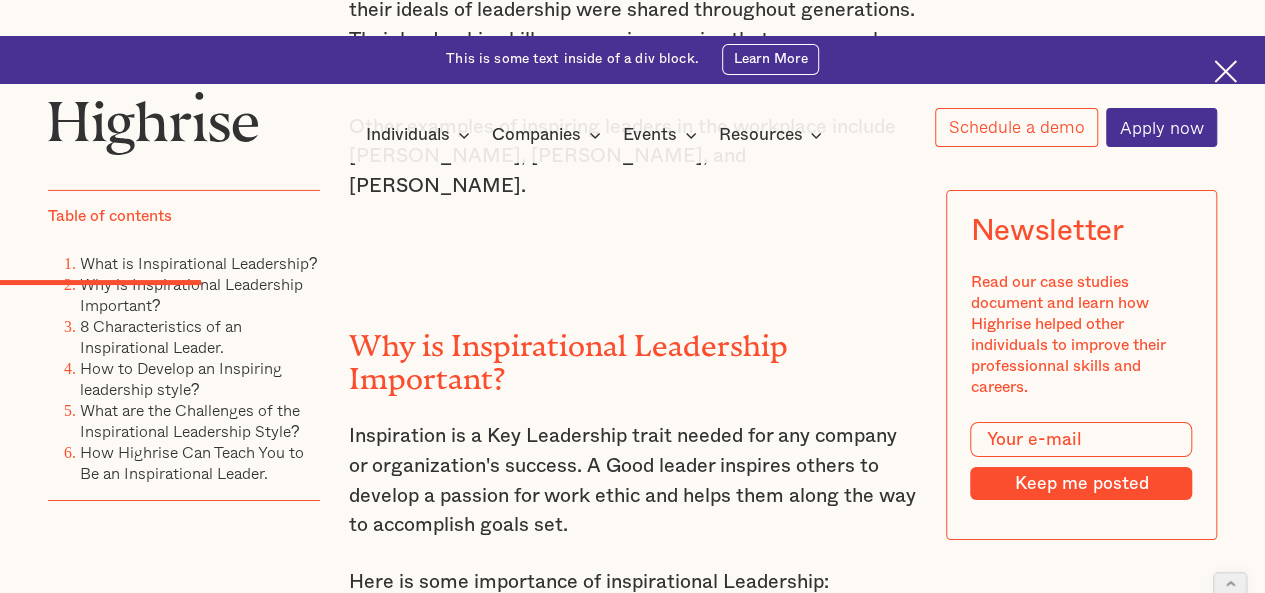 click on "Why is Inspirational Leadership Important?" at bounding box center [633, 355] 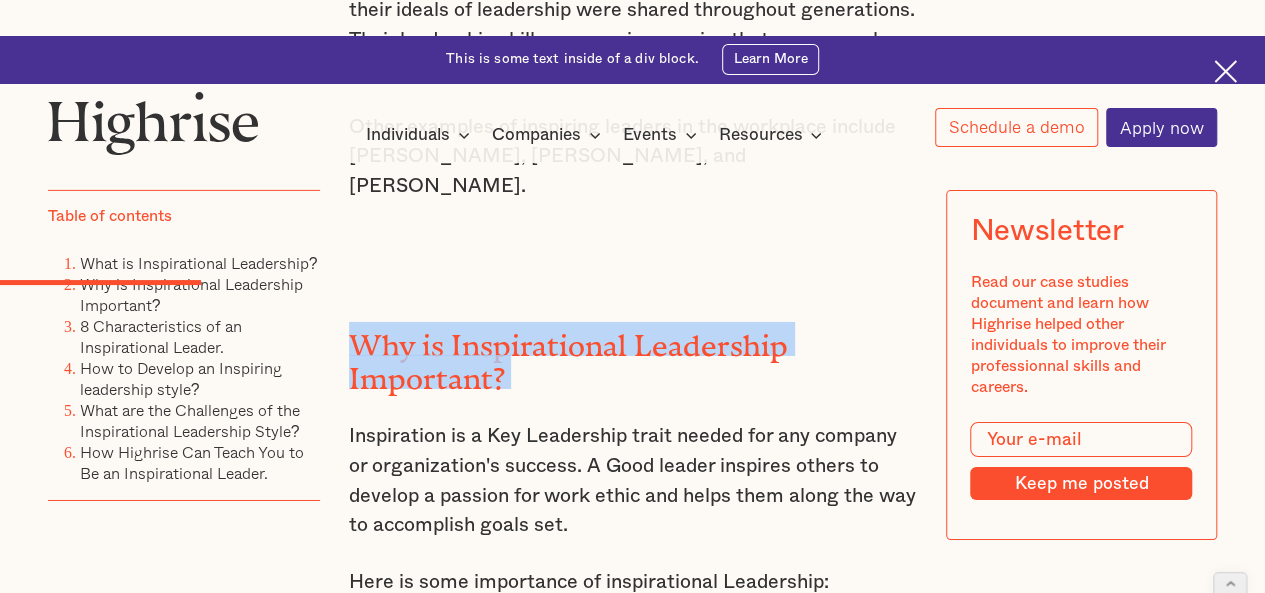 drag, startPoint x: 370, startPoint y: 187, endPoint x: 525, endPoint y: 229, distance: 160.58954 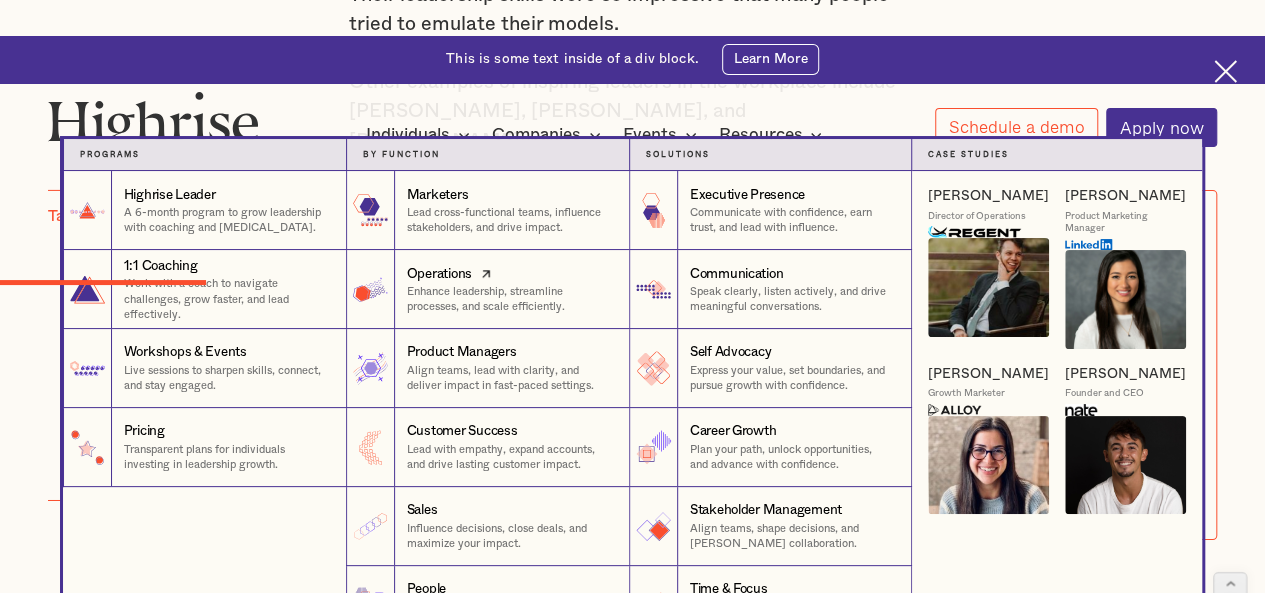 scroll, scrollTop: 3242, scrollLeft: 0, axis: vertical 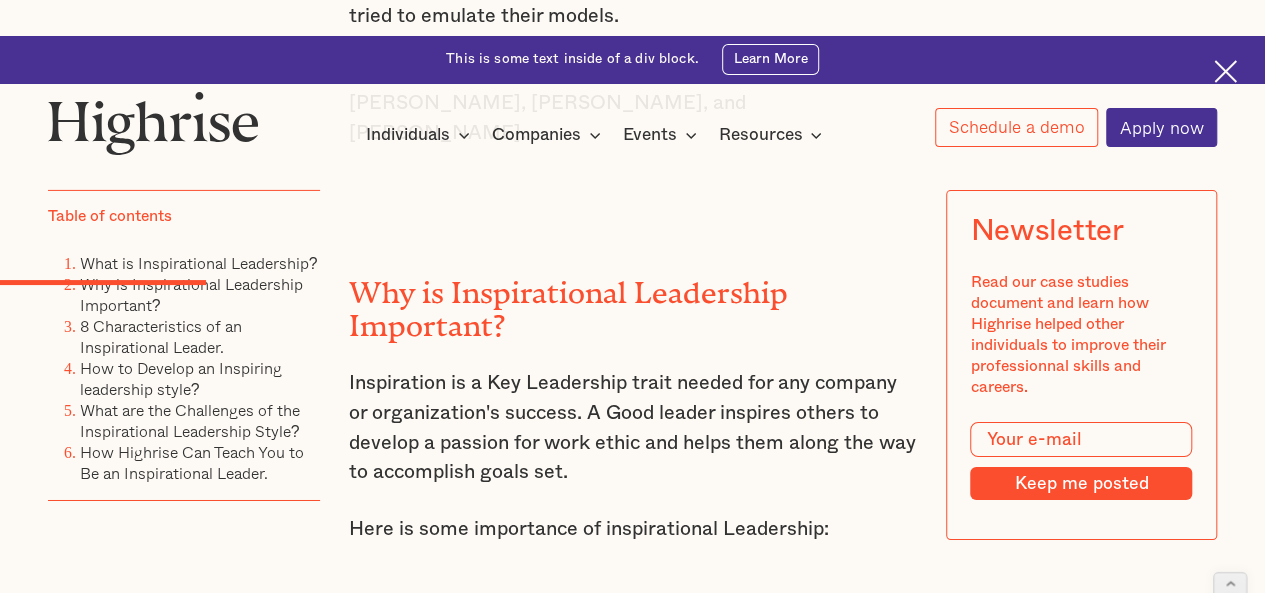 click on "Inspiration is a Key Leadership trait needed for any company or organization's success. A Good leader inspires others to develop a passion for work ethic and helps them along the way to accomplish goals set." at bounding box center [633, 428] 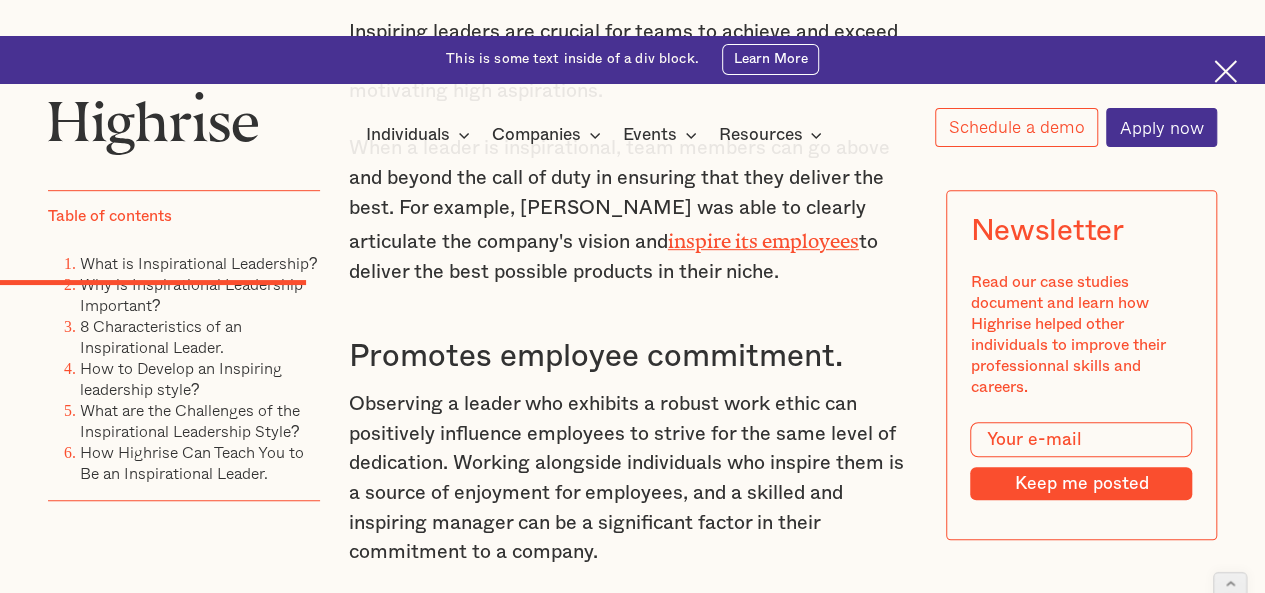 scroll, scrollTop: 4237, scrollLeft: 0, axis: vertical 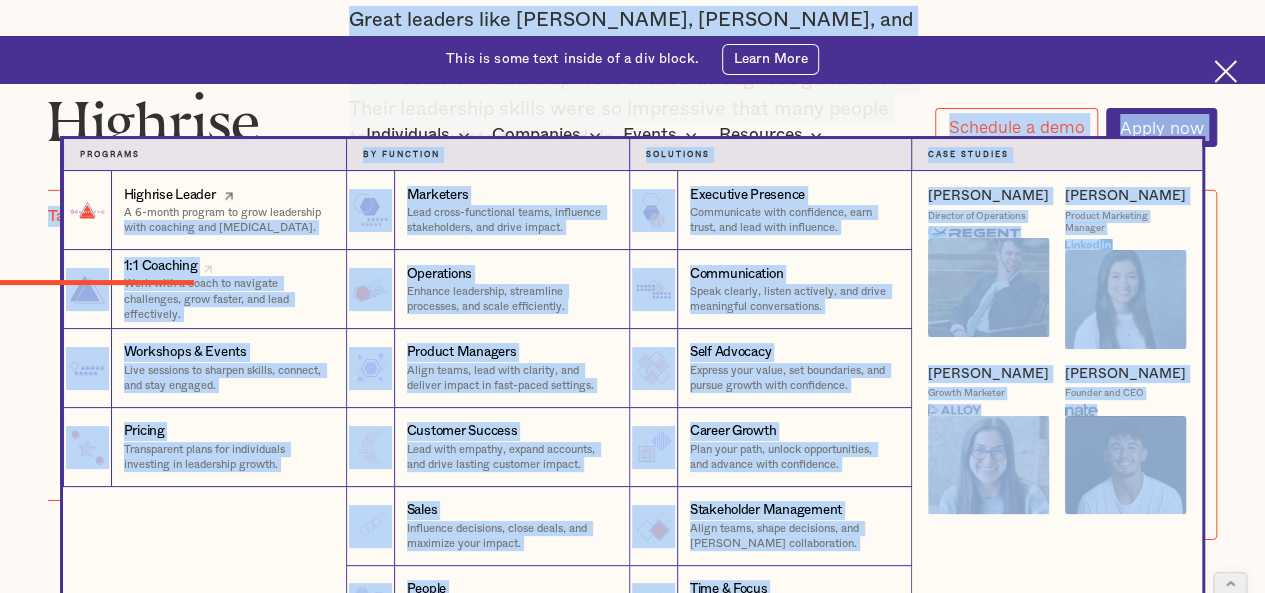 drag, startPoint x: 605, startPoint y: 429, endPoint x: 102, endPoint y: 249, distance: 534.2368 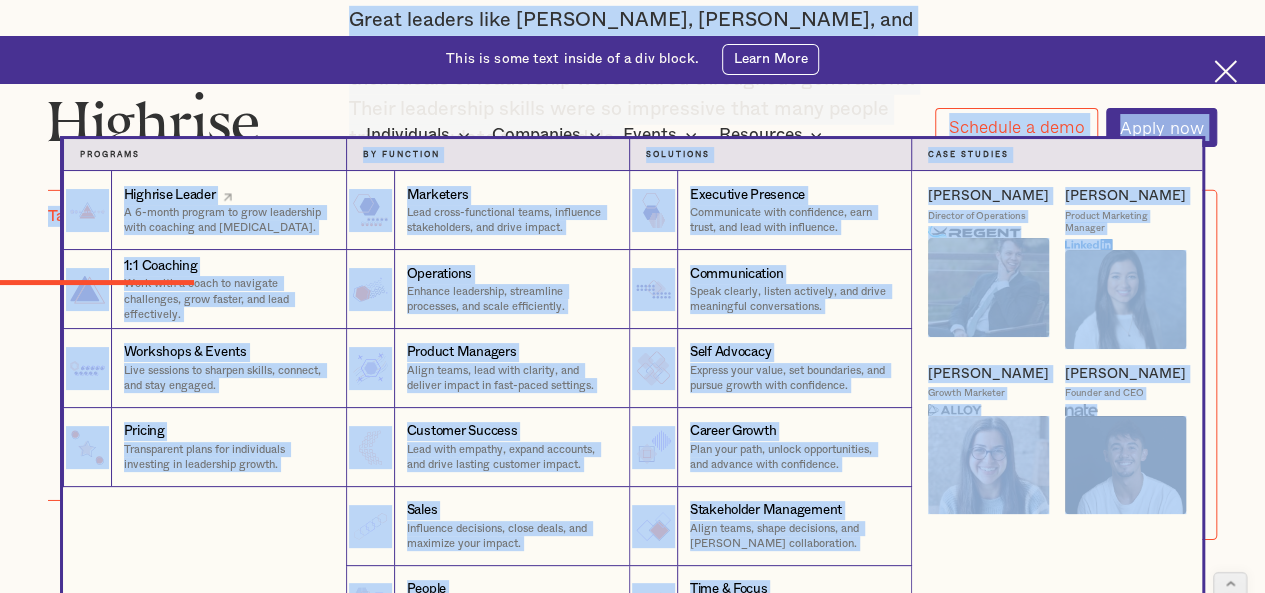 click on "Programs 1 Highrise Leader
A 6-month program to grow leadership with coaching and [MEDICAL_DATA]. 1 Individuals 1:1 Coaching
Work with a coach to navigate challenges, grow faster, and lead effectively. 1 Individuals Workshops & Events
Live sessions to sharpen skills, connect, and stay engaged. 1 Individuals Pricing
Transparent plans for individuals investing in leadership growth. 1 Individuals Highrise Leader
A 6-month program to grow leadership with coaching and [MEDICAL_DATA]. 1:1 Coaching
Work with a coach to navigate challenges, grow faster, and lead effectively. Workshops & Events
Live sessions to sharpen skills, connect, and stay engaged. Pricing
Transparent plans for individuals investing in leadership growth. Title
Transparent plans for individuals investing in leadership growth. by function 2 Marketers
Lead cross-functional teams, influence stakeholders, and drive impact. 2 Individuals Operations
2 Individuals Product Managers
2" at bounding box center [632, 392] 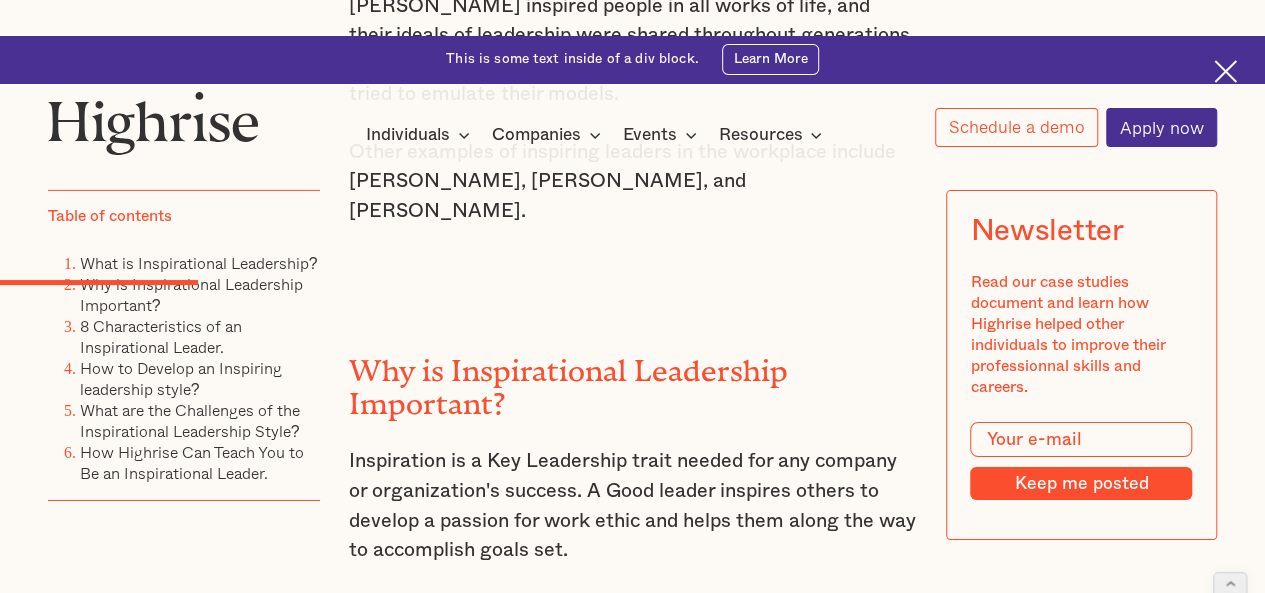 scroll, scrollTop: 3152, scrollLeft: 0, axis: vertical 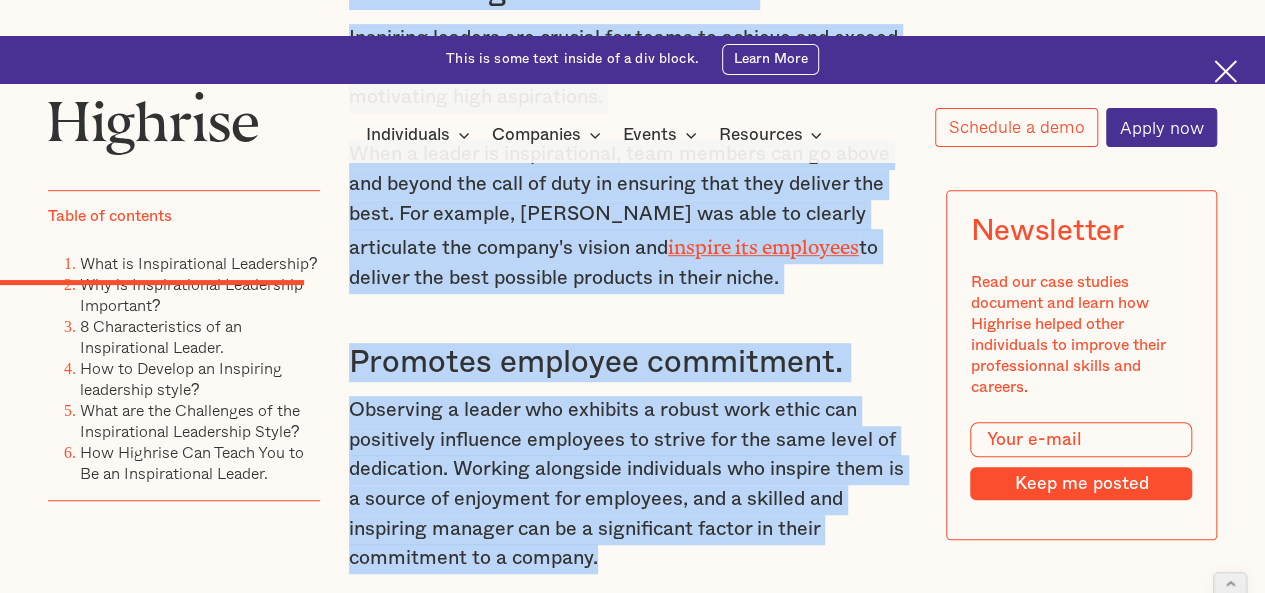 drag, startPoint x: 352, startPoint y: 225, endPoint x: 627, endPoint y: 435, distance: 346.013 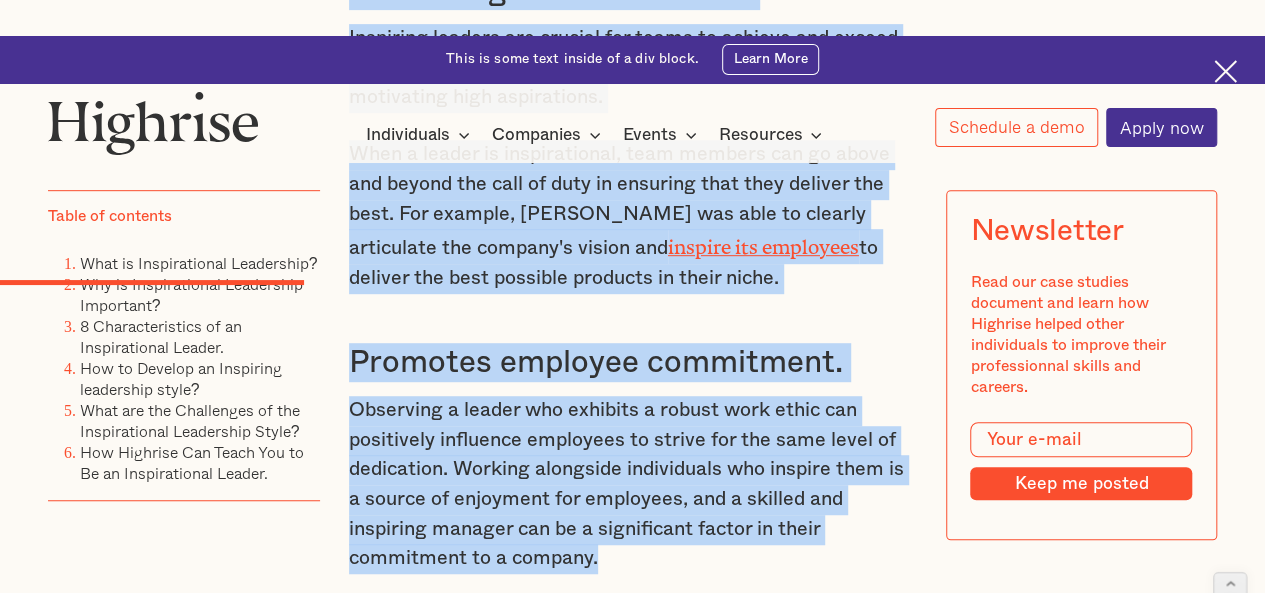click on ""If your actions inspire others to dream more, learn more, feel inspired, do more, and become more, you are a great leader indeed."  – President [PERSON_NAME]. Inspirational Leadership is an essential  leadership style  that can make a lasting impact. Good leaders come in several forms; however, inspiring leaders uniquely [PERSON_NAME] positive change in individual team members and the whole organization. They act as the true north on which a company relies. When well applied, Inspiration leadership in the workplace leads to other inspired employees this creates positive change that can be leveraged in performance. Despite this, a  Gallup poll revealed that only 22% of  employees agree that their leaders have a clear vision for the organization. This means they don't get inspiring leadership. This article will delve into the significance of inspiring Leadership, the characteristics of inspirational leaders, and practical strategies to become one. ‍ What is Inspirational Leadership? ‍  in the workplace. ‍" at bounding box center (633, -1046) 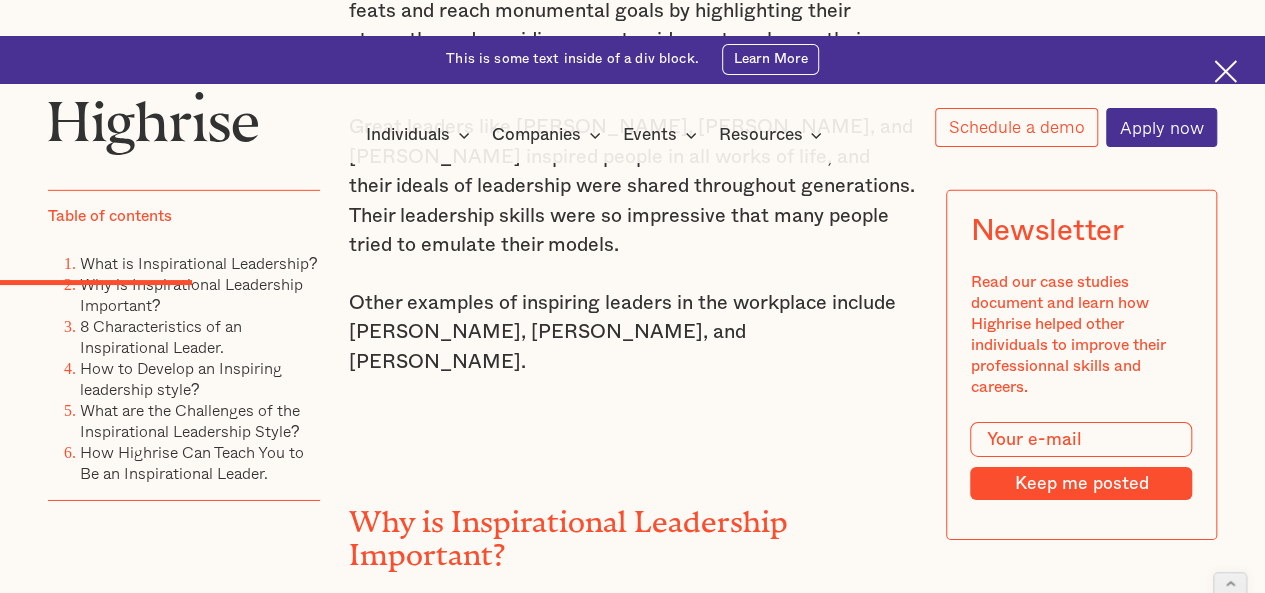 scroll, scrollTop: 3010, scrollLeft: 0, axis: vertical 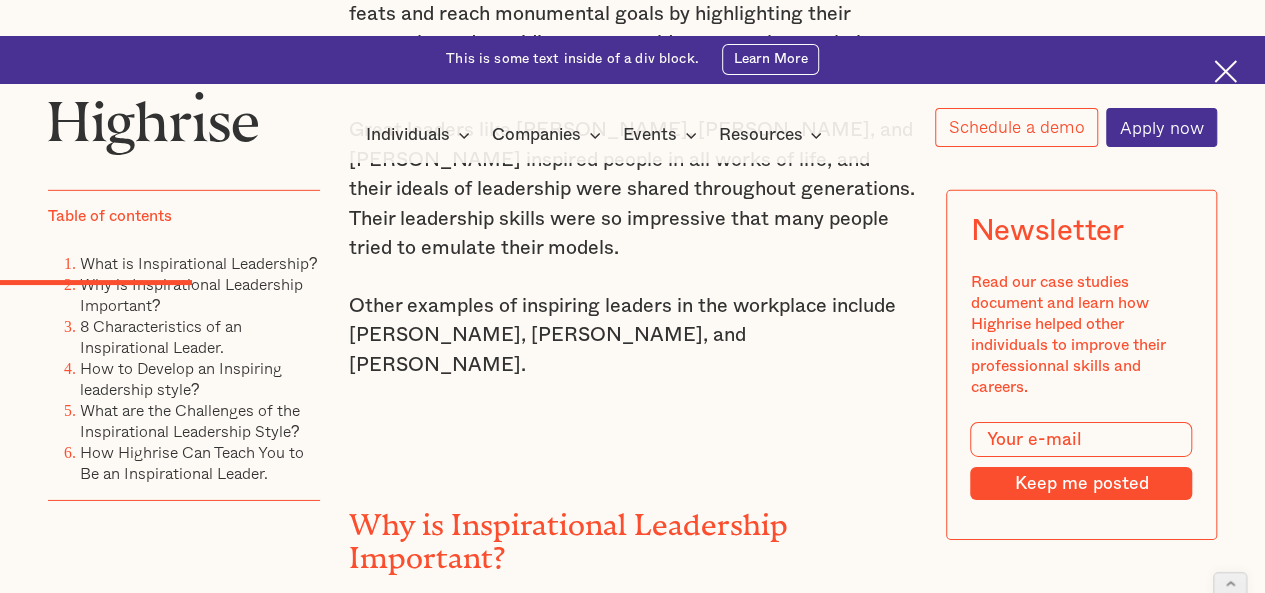 click on "Why is Inspirational Leadership Important?" at bounding box center [633, 534] 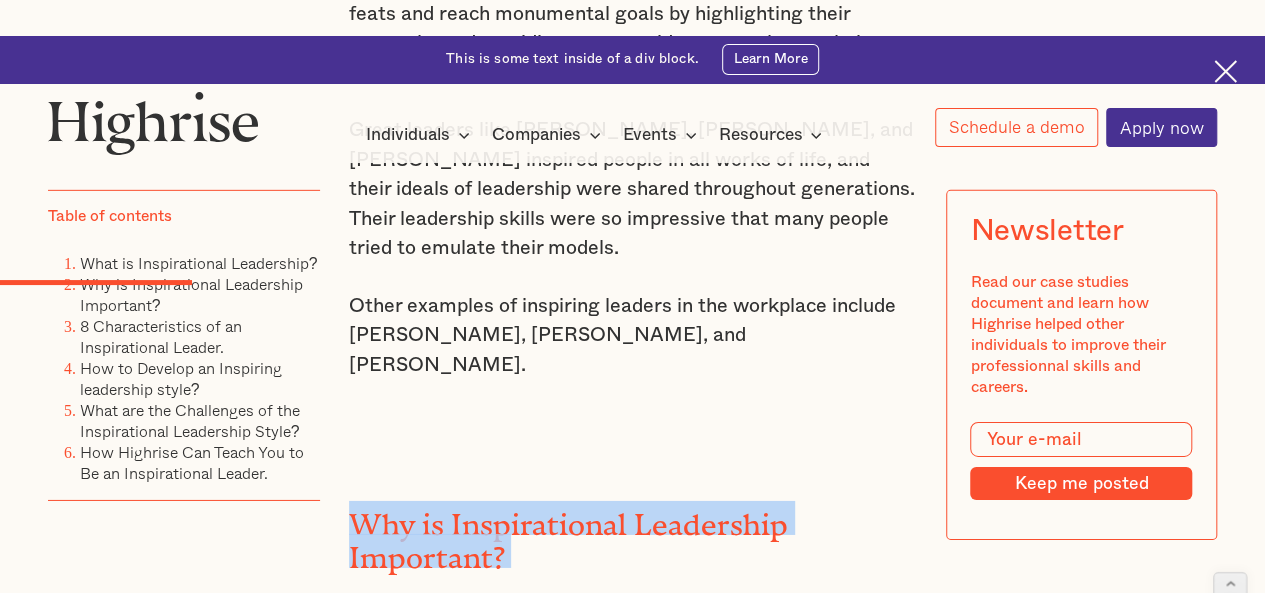 drag, startPoint x: 390, startPoint y: 372, endPoint x: 503, endPoint y: 395, distance: 115.316956 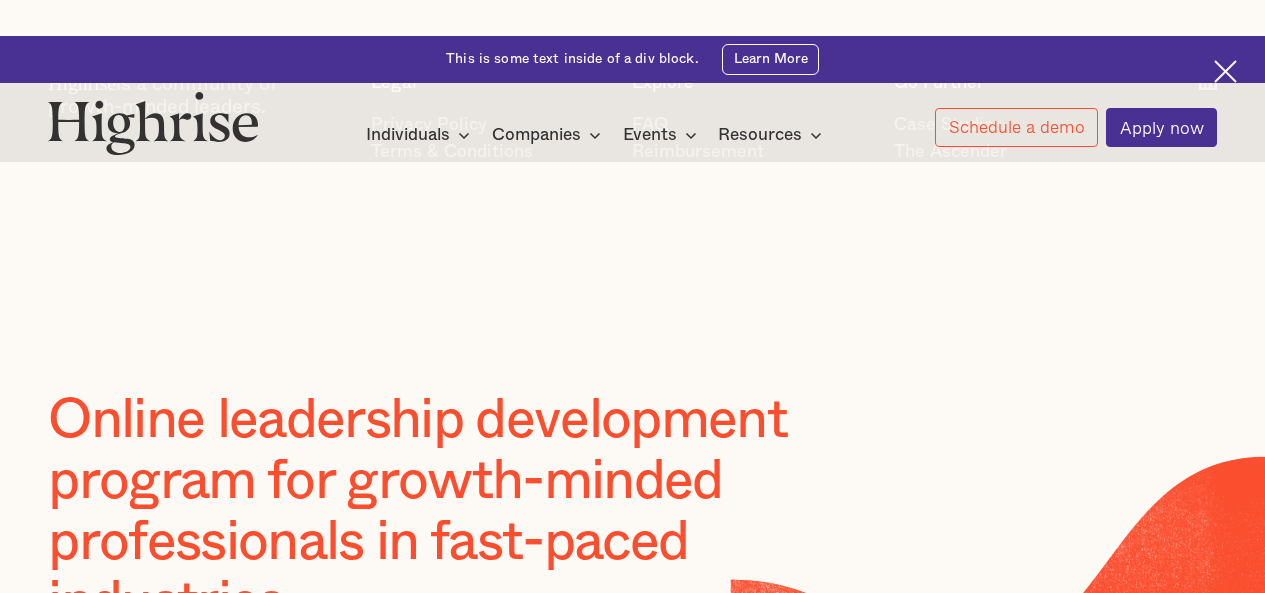 scroll, scrollTop: 0, scrollLeft: 0, axis: both 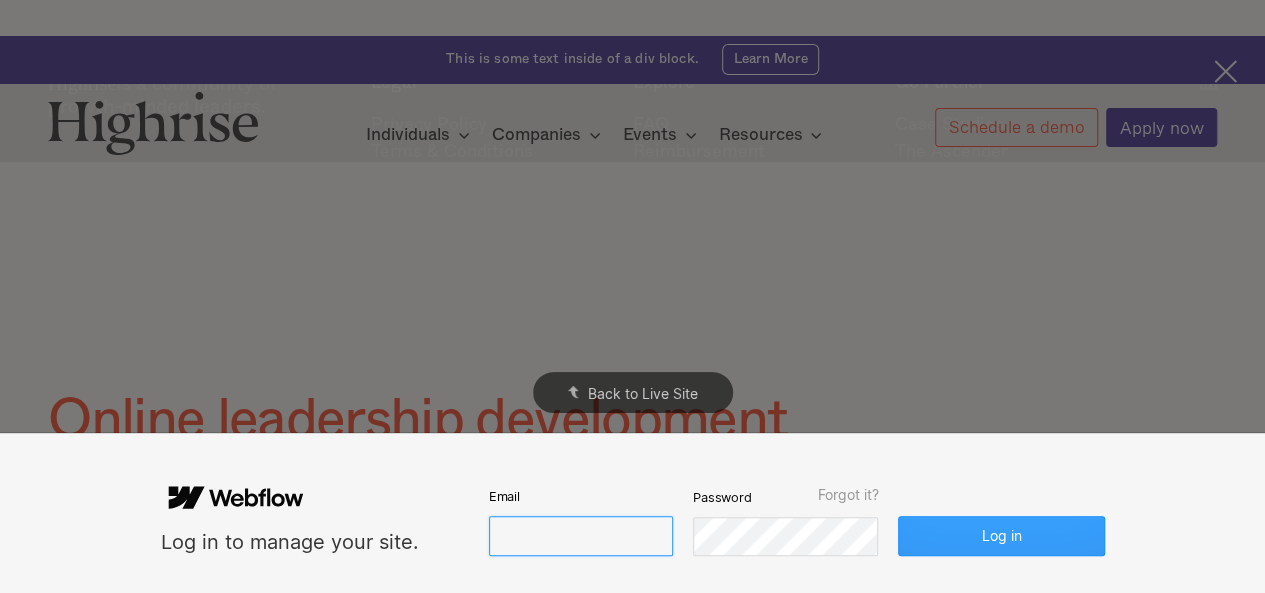 type on "faysalzaman@outlook.com" 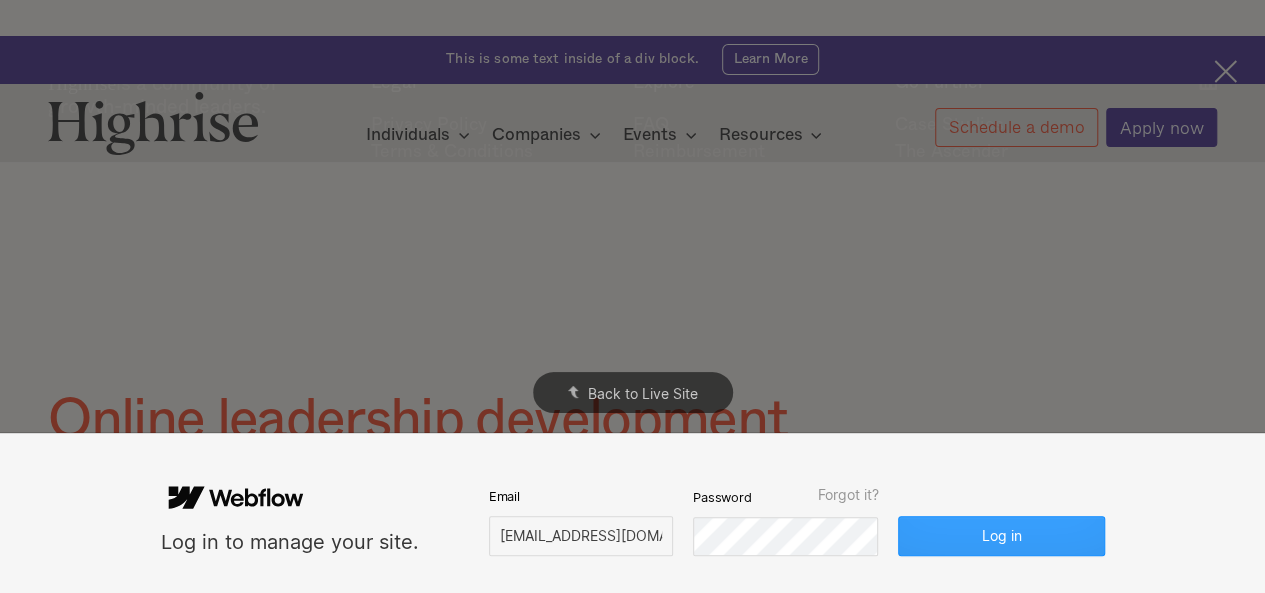 click on "Log in" at bounding box center (1001, 536) 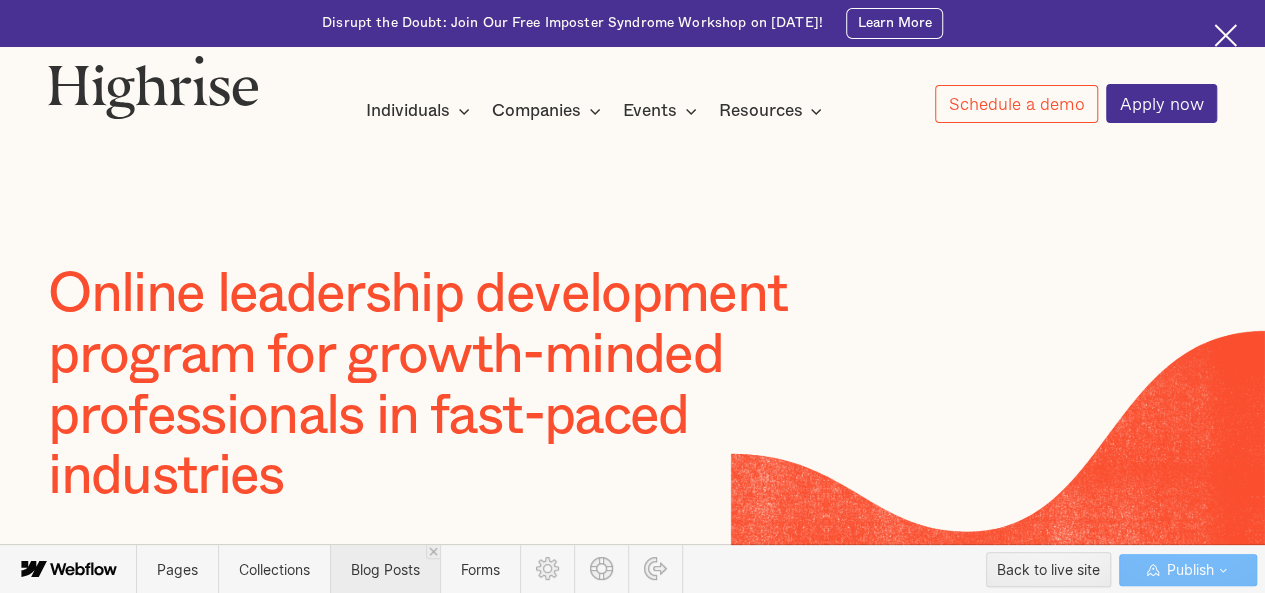 click on "Blog Posts" at bounding box center [385, 569] 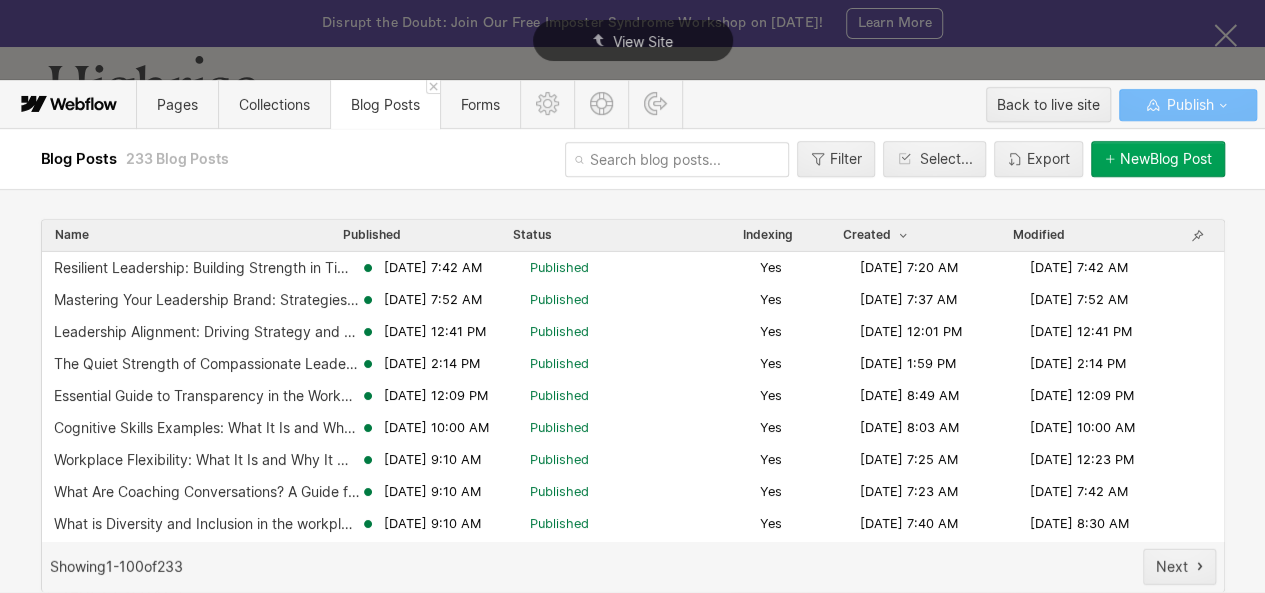 click at bounding box center (677, 159) 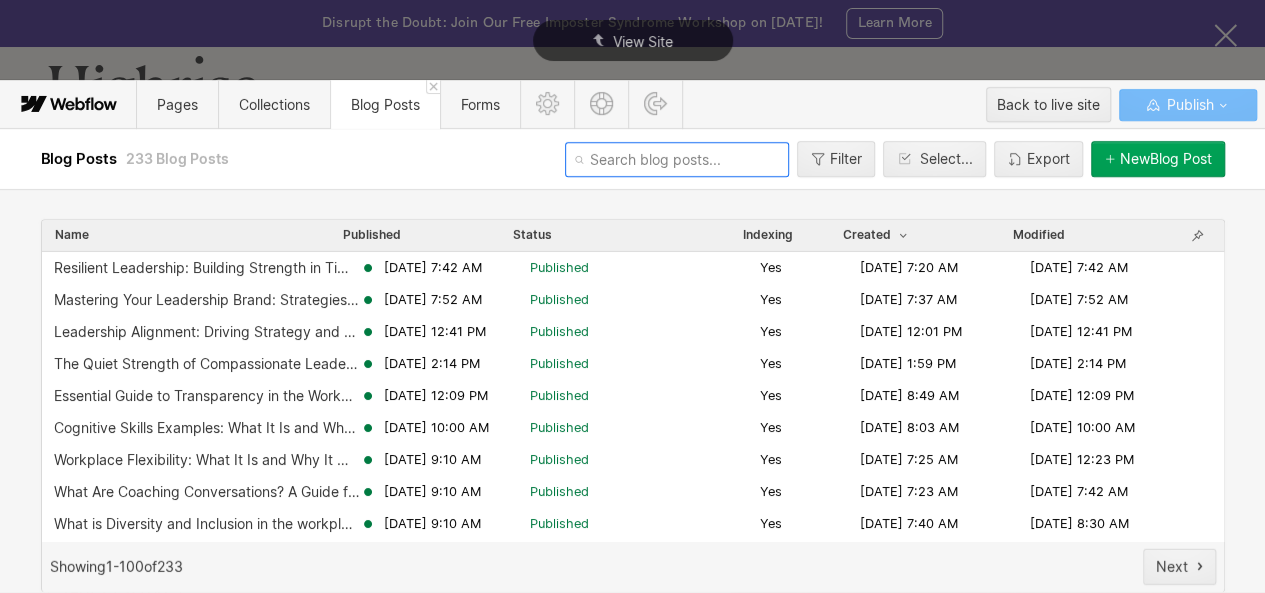 paste on "inspirational-leadership" 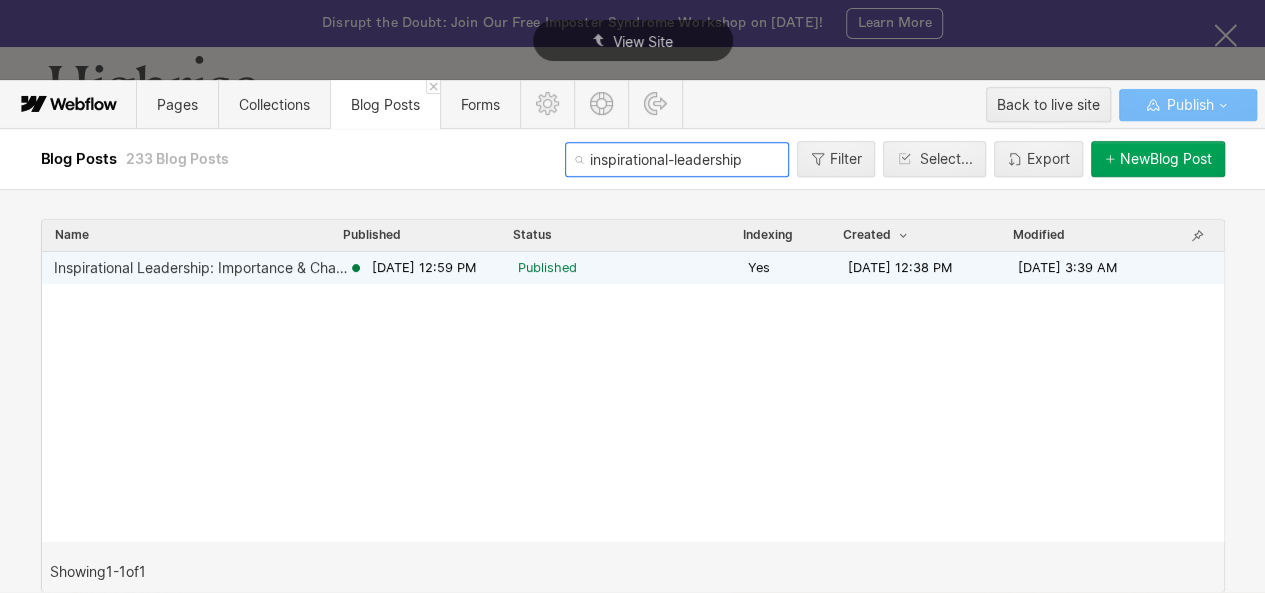 type on "inspirational-leadership" 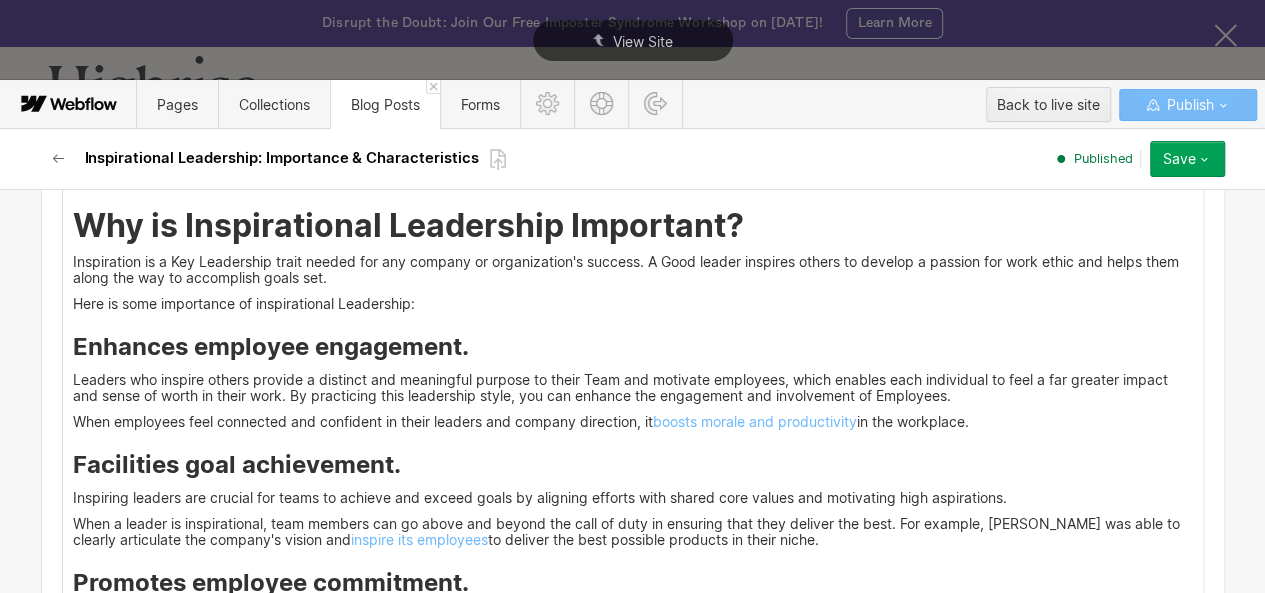 click on ""If your actions inspire others to dream more, learn more, feel inspired, do more, and become more, you are a great leader indeed."  – President John Quincy Adams. Inspirational Leadership is an essential  leadership style  that can make a lasting impact. Good leaders come in several forms; however, inspiring leaders uniquely foster positive change in individual team members and the whole organization. They act as the true north on which a company relies. When well applied, Inspiration leadership in the workplace leads to other inspired employees this creates positive change that can be leveraged in performance. Despite this, a  Gallup poll revealed that only 22% of  employees agree that their leaders have a clear vision for the organization. This means they don't get inspiring leadership. This article will delve into the significance of inspiring Leadership, the characteristics of inspirational leaders, and practical strategies to become one. ‍ <div id="one"> What is Inspirational Leadership? ‍ ‍" at bounding box center [633, 155] 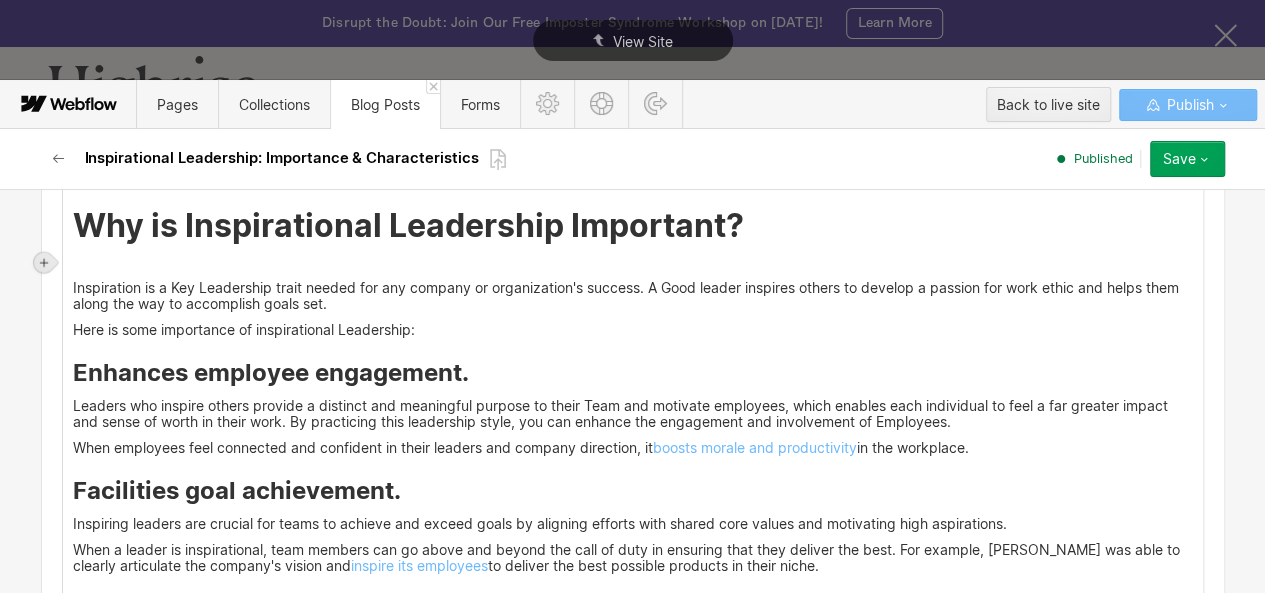 click 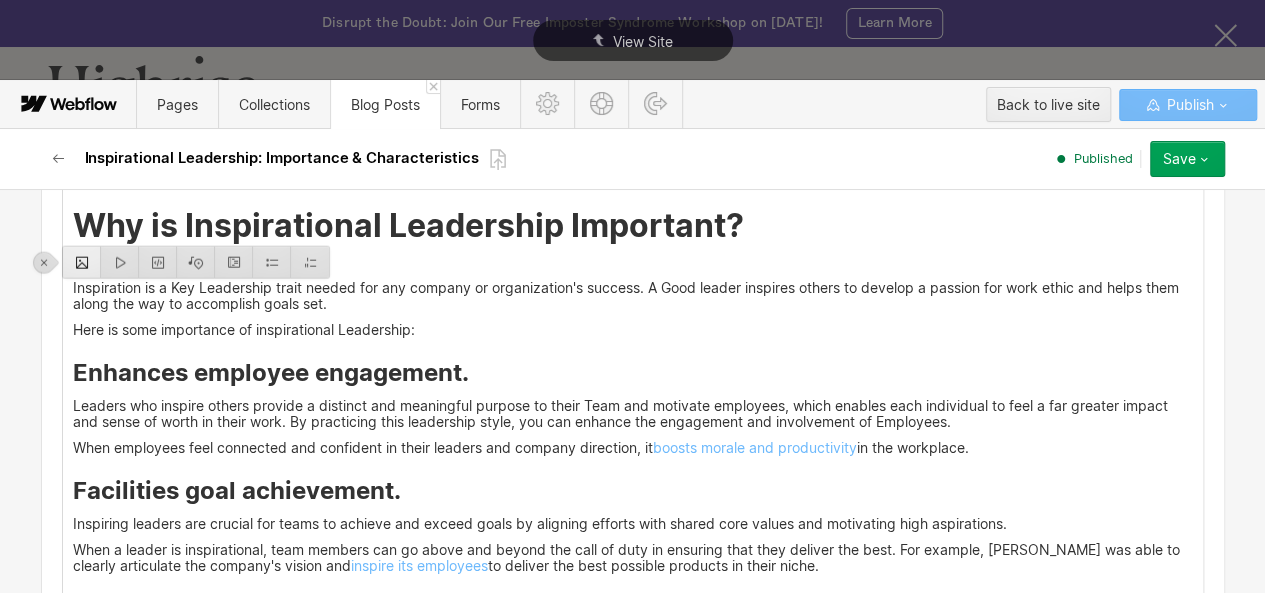 click at bounding box center (82, 262) 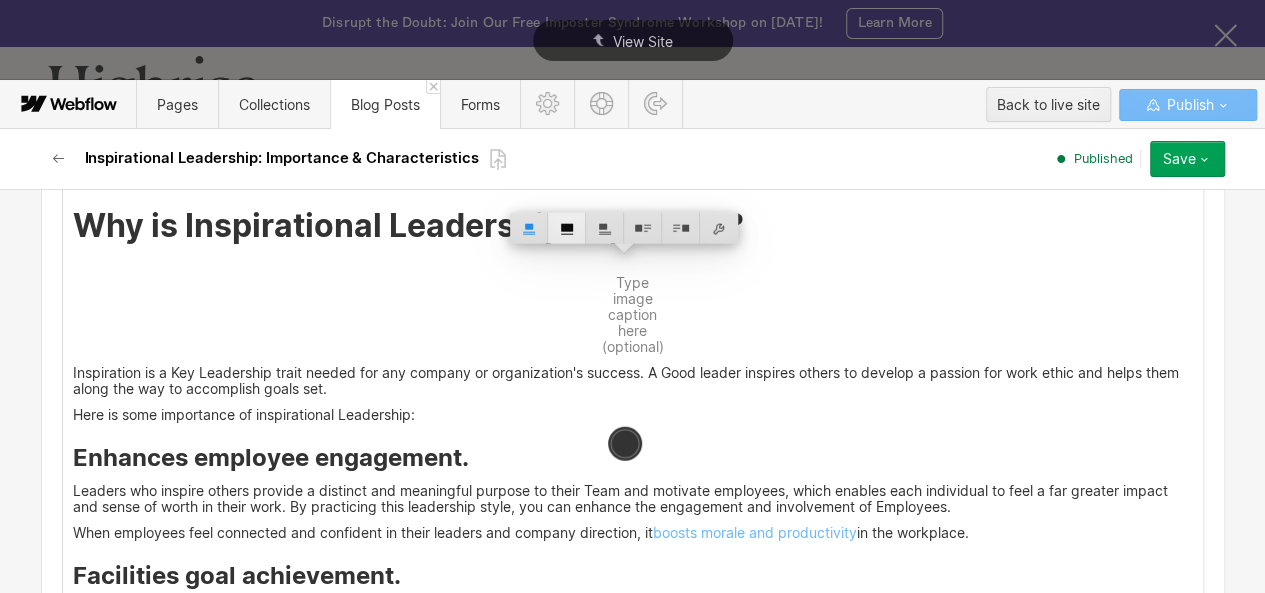 click at bounding box center [567, 228] 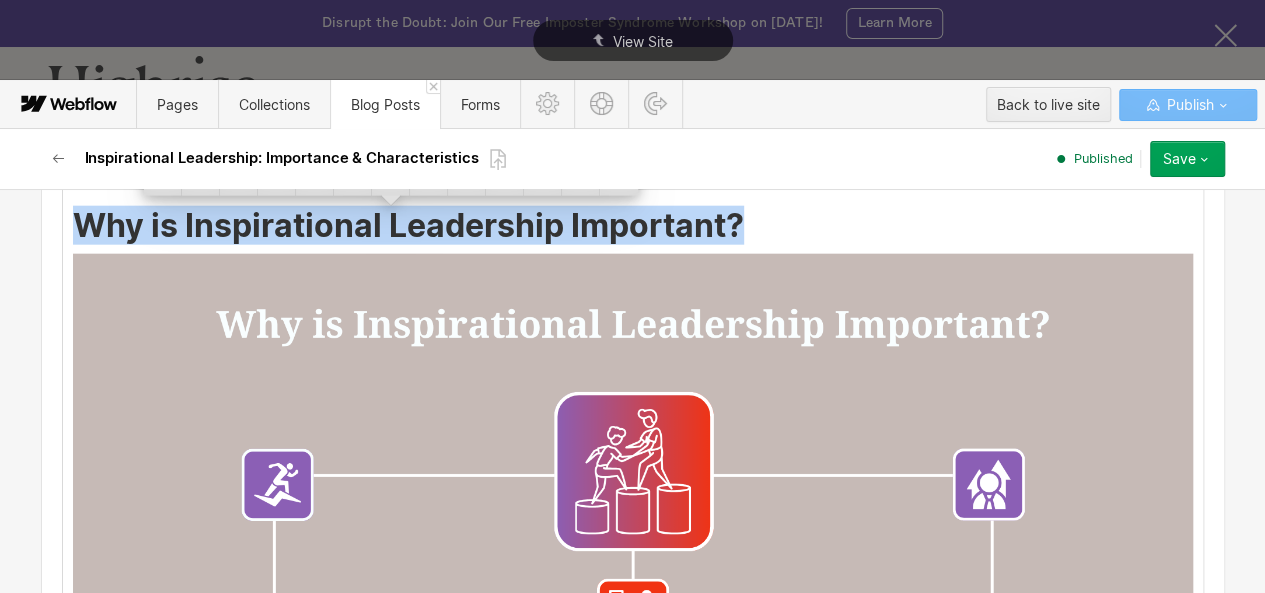 drag, startPoint x: 64, startPoint y: 220, endPoint x: 734, endPoint y: 223, distance: 670.0067 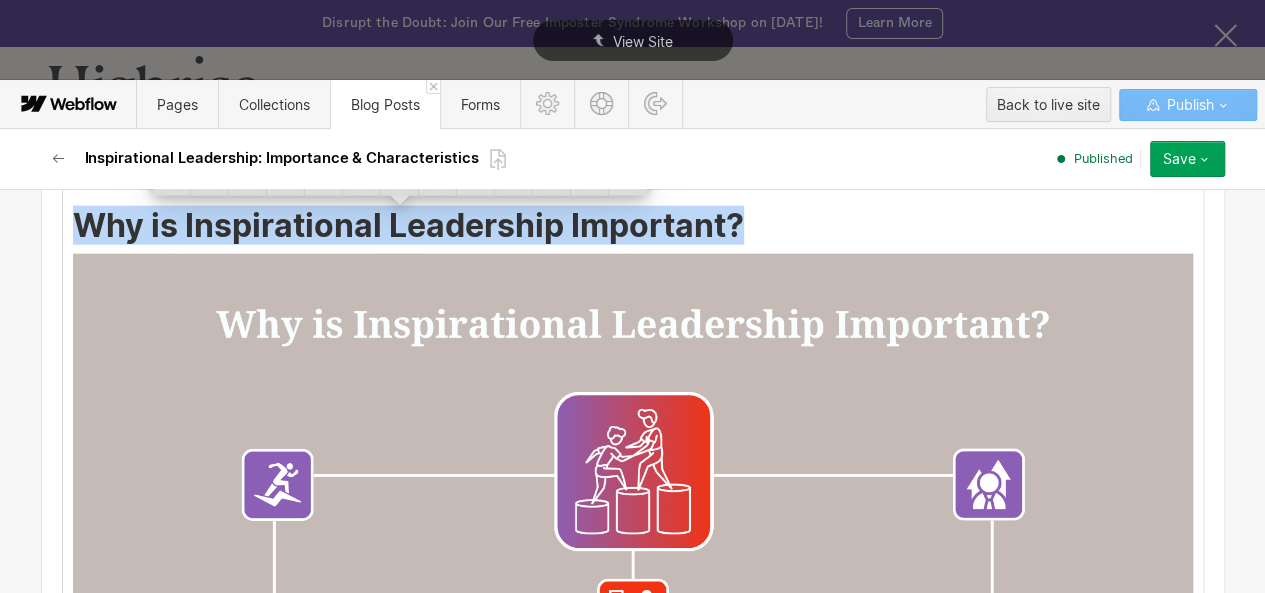 copy on "Why is Inspirational Leadership Important?" 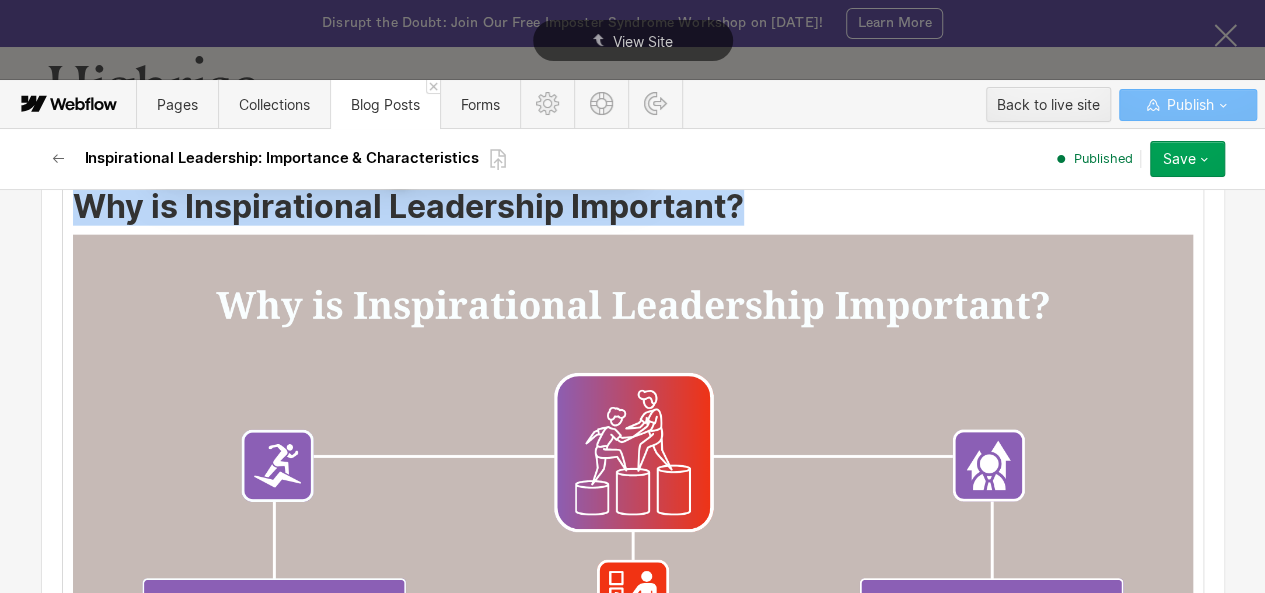 scroll, scrollTop: 2550, scrollLeft: 0, axis: vertical 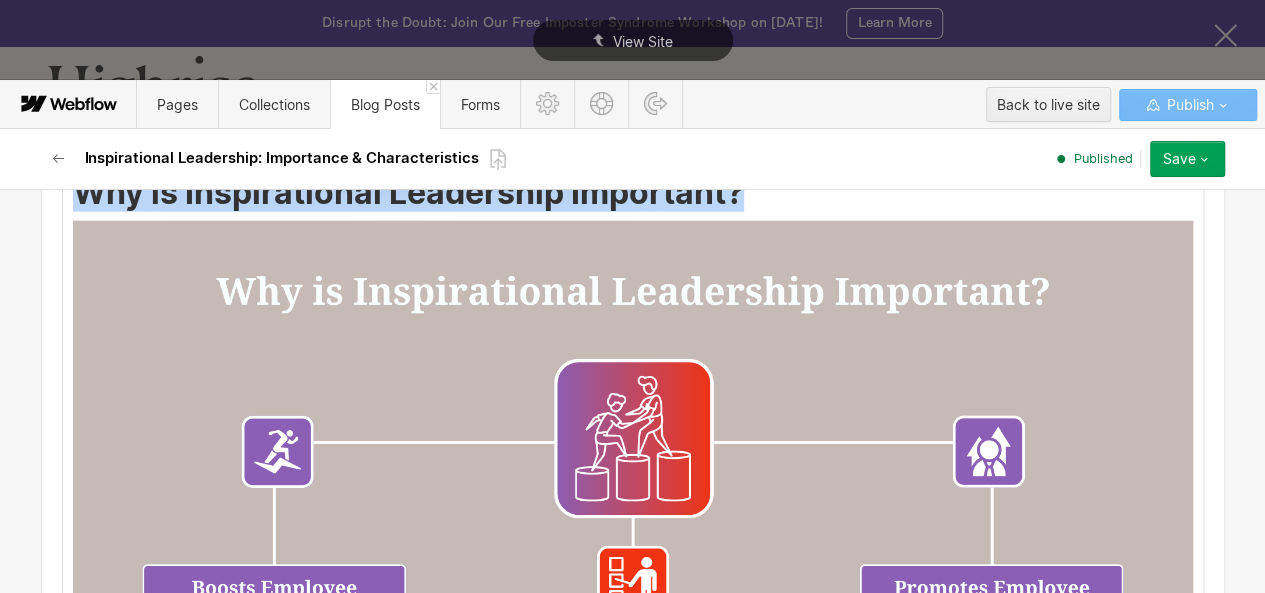click at bounding box center [633, 536] 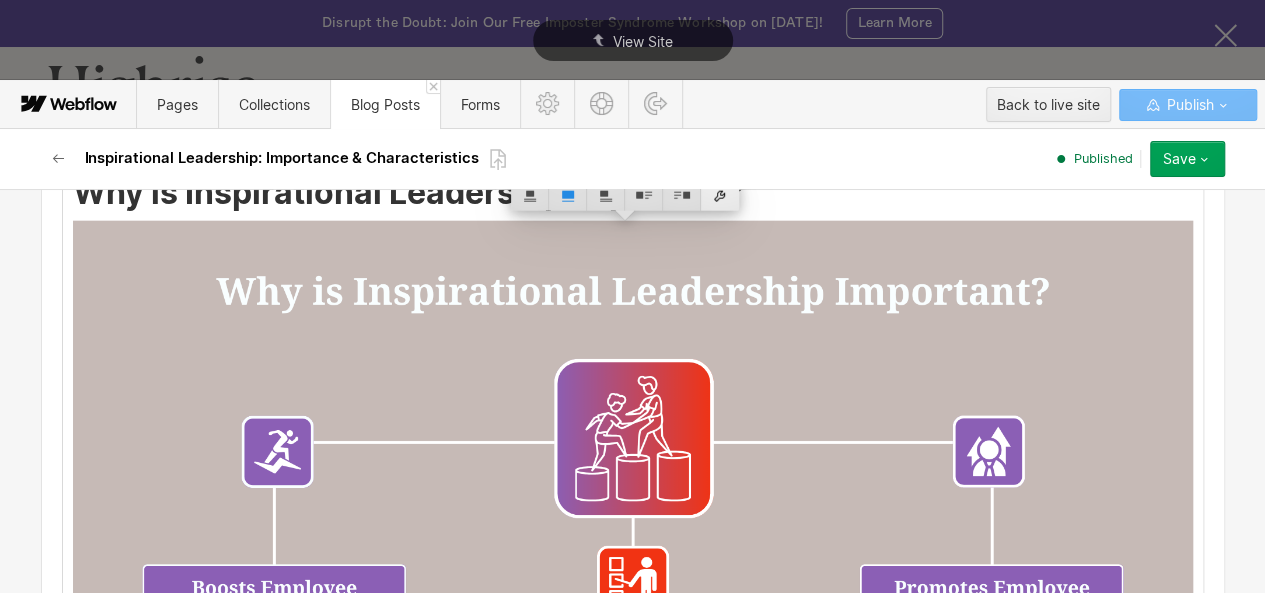 click at bounding box center [720, 195] 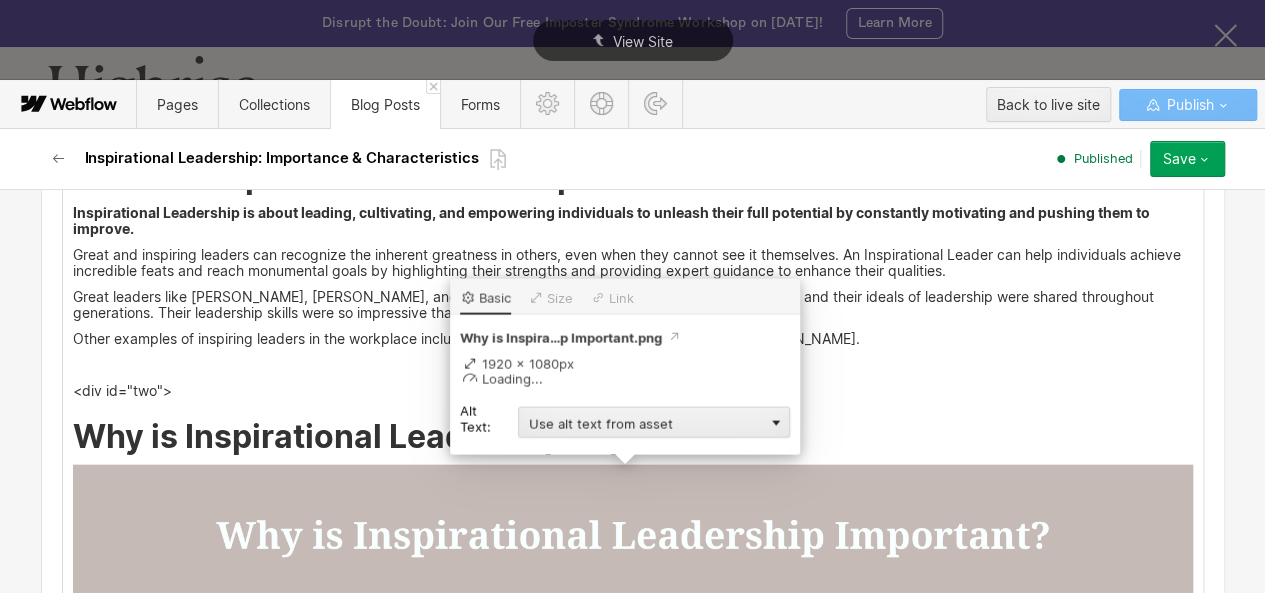 scroll, scrollTop: 2304, scrollLeft: 0, axis: vertical 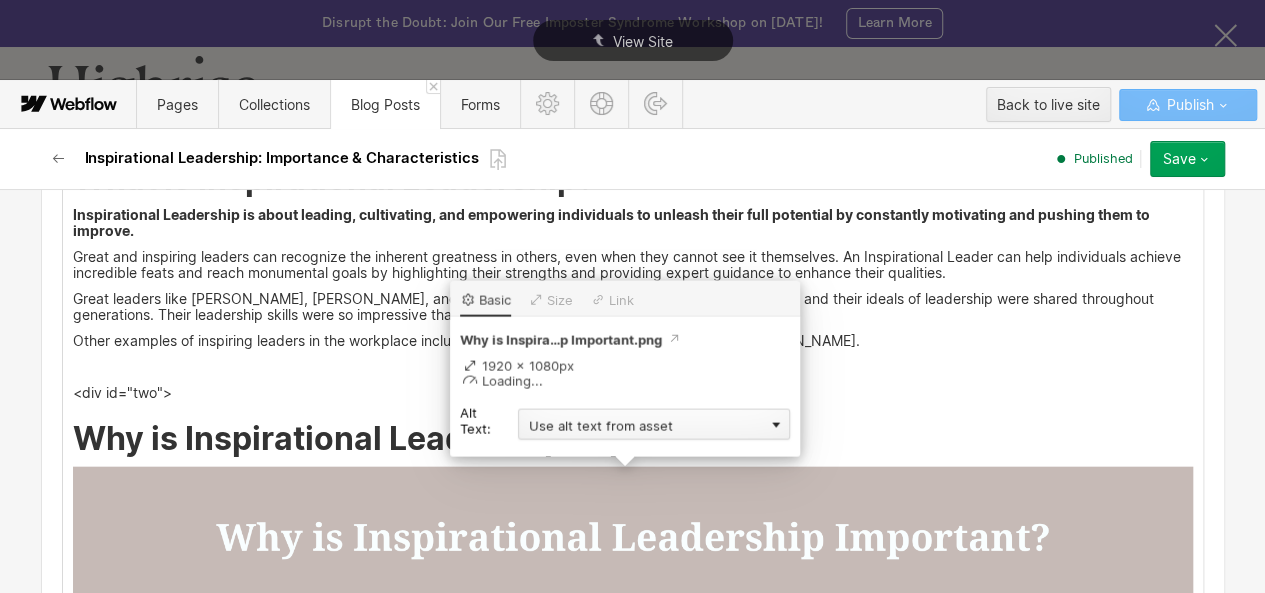 click on "Use alt text from asset" at bounding box center (654, 424) 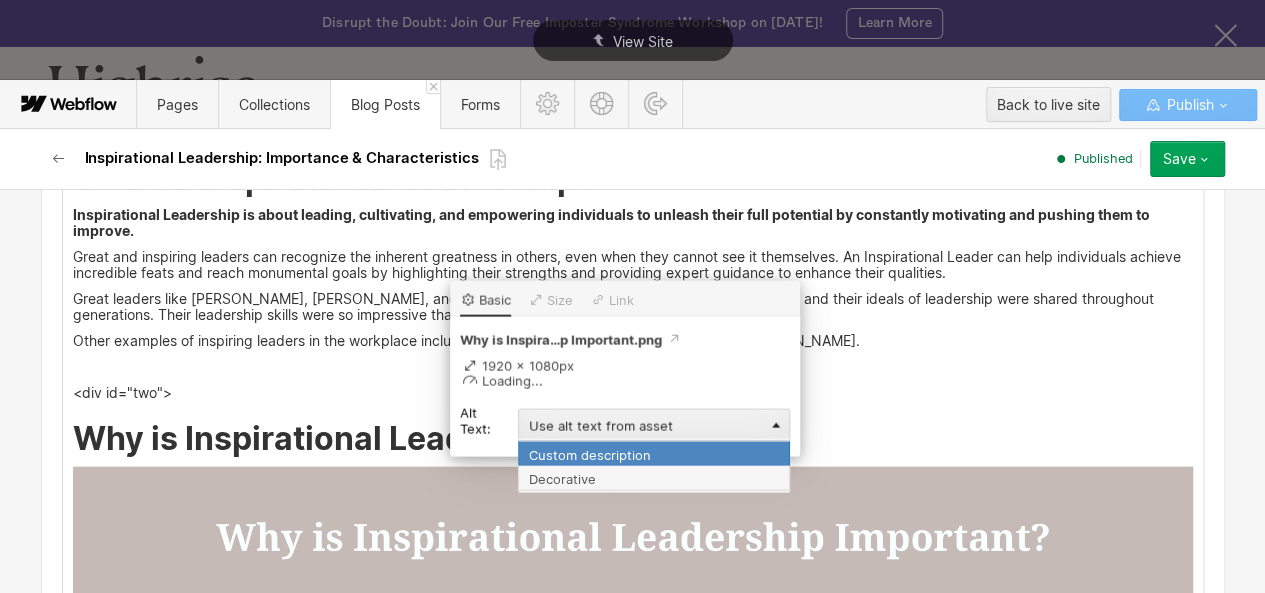 click on "Custom description" at bounding box center [654, 453] 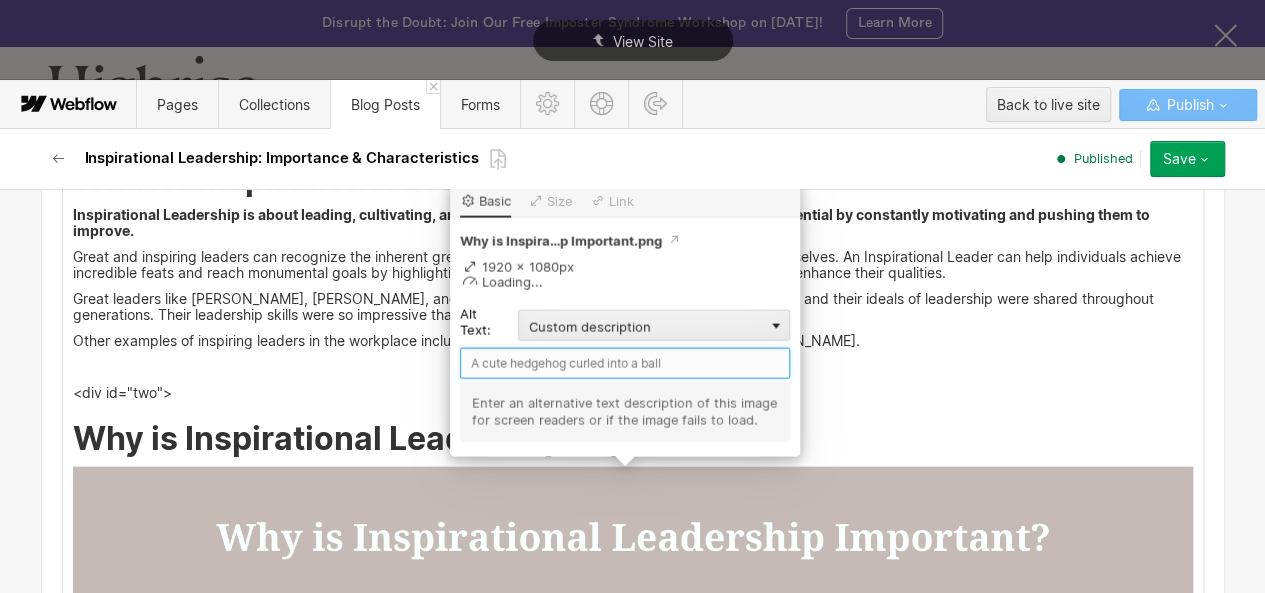 click at bounding box center (625, 363) 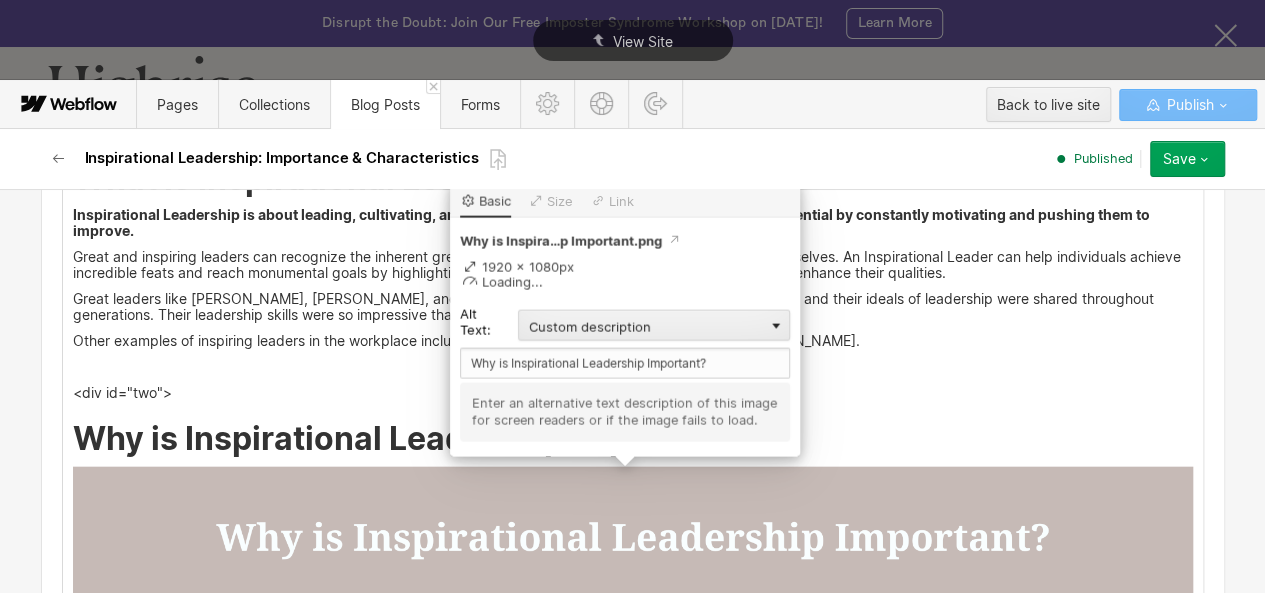 click at bounding box center [633, 782] 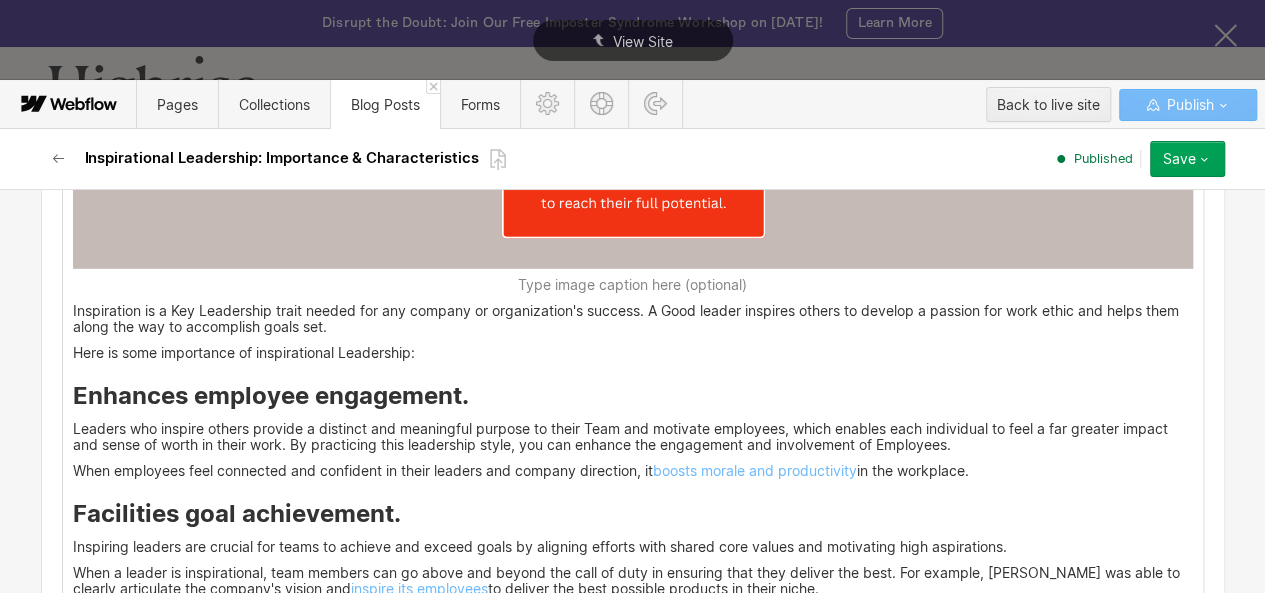 scroll, scrollTop: 3136, scrollLeft: 0, axis: vertical 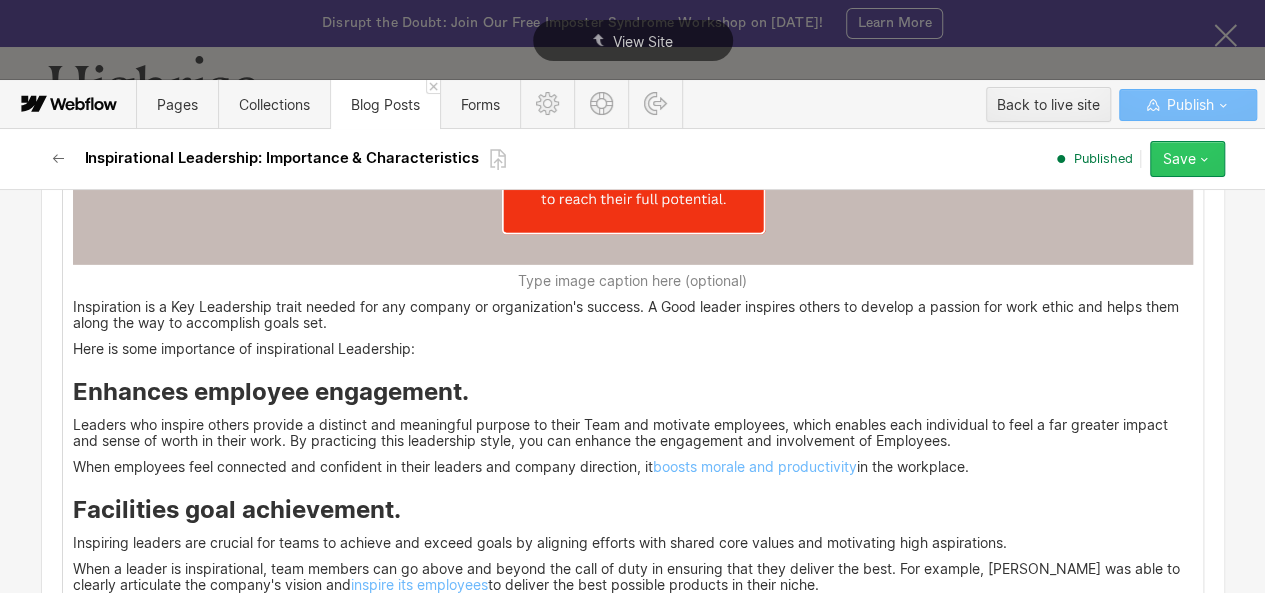click on "Save" at bounding box center [1179, 159] 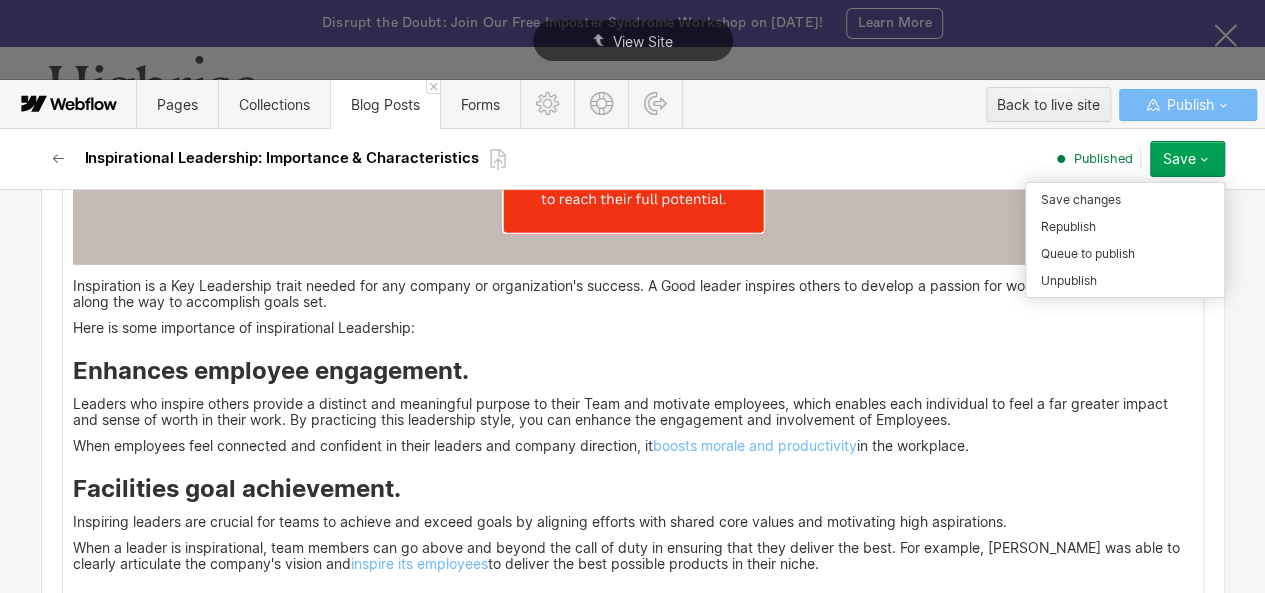 scroll, scrollTop: 3114, scrollLeft: 0, axis: vertical 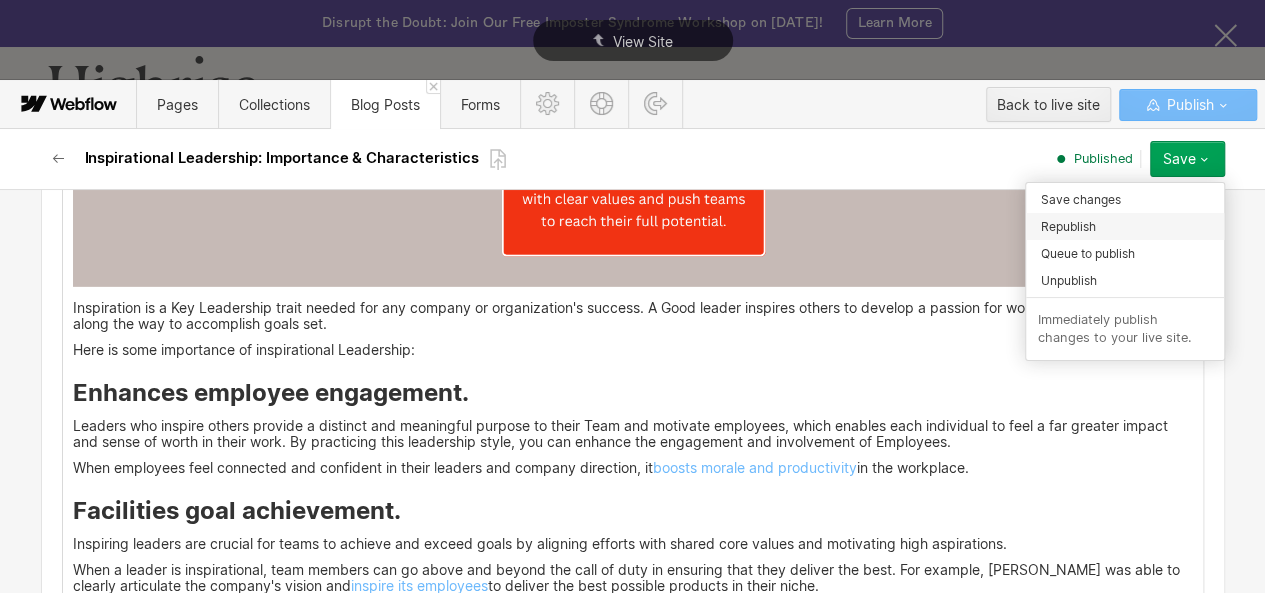 click on "Republish" at bounding box center (1125, 226) 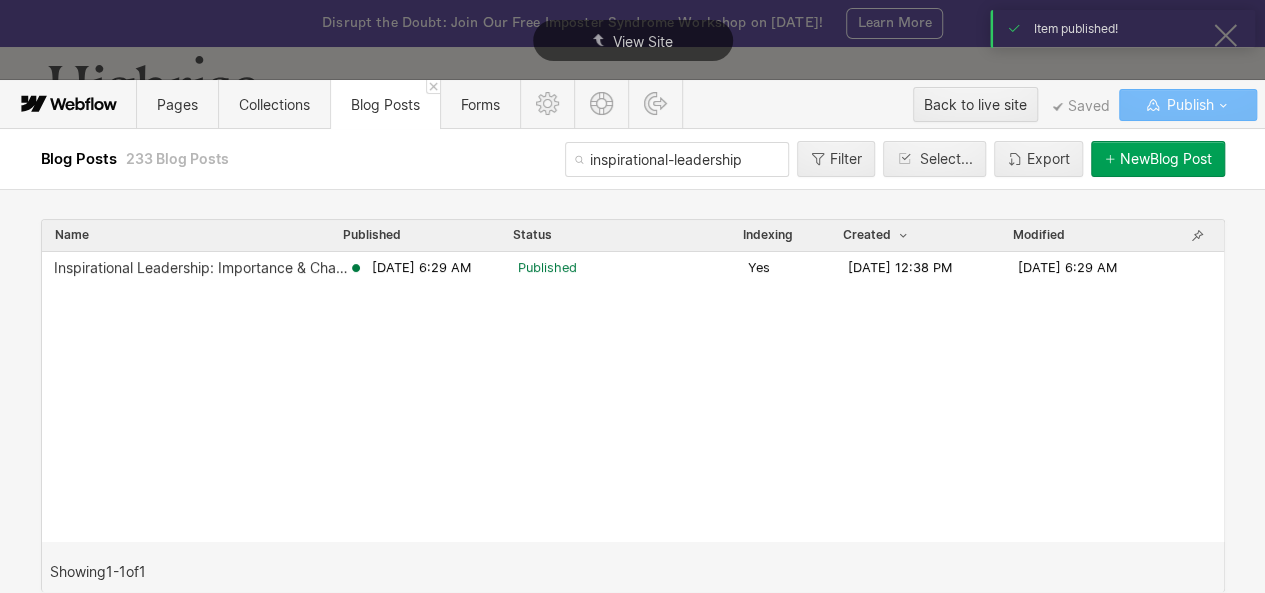 click on "inspirational-leadership" at bounding box center (677, 159) 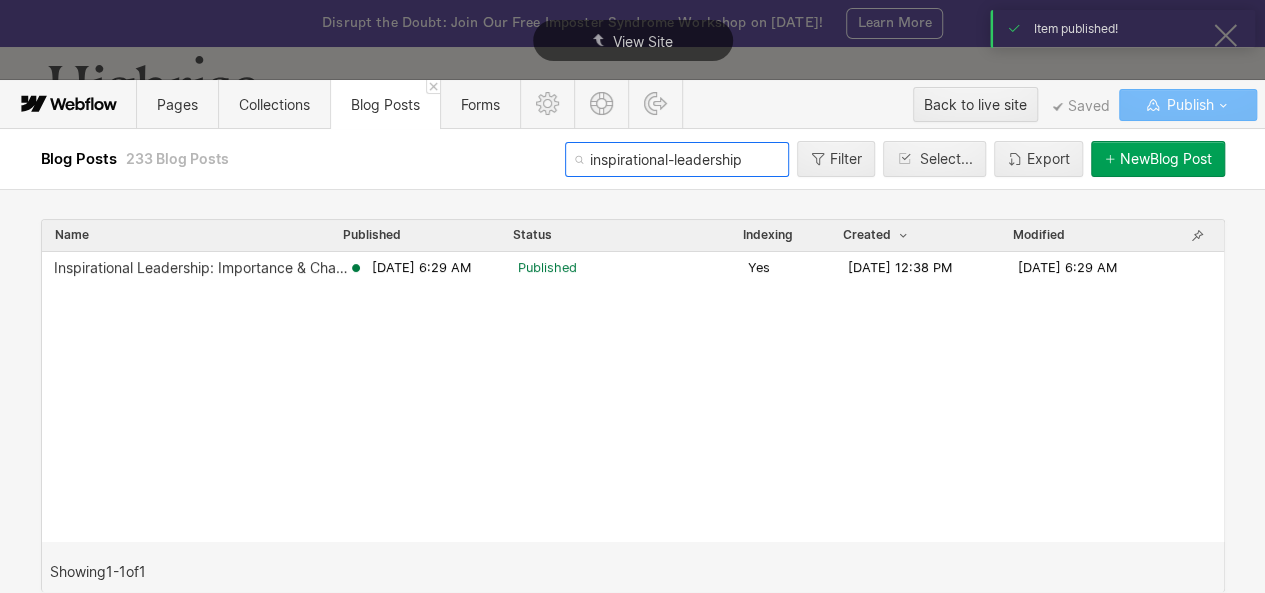 click on "inspirational-leadership" at bounding box center (677, 159) 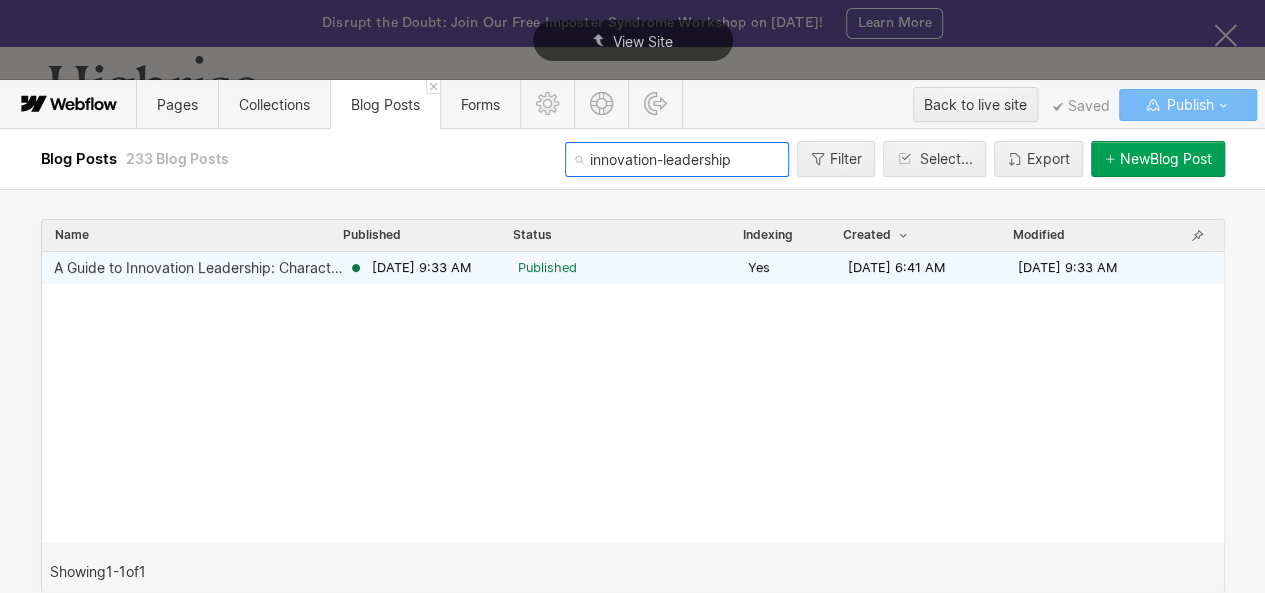 type on "innovation-leadership" 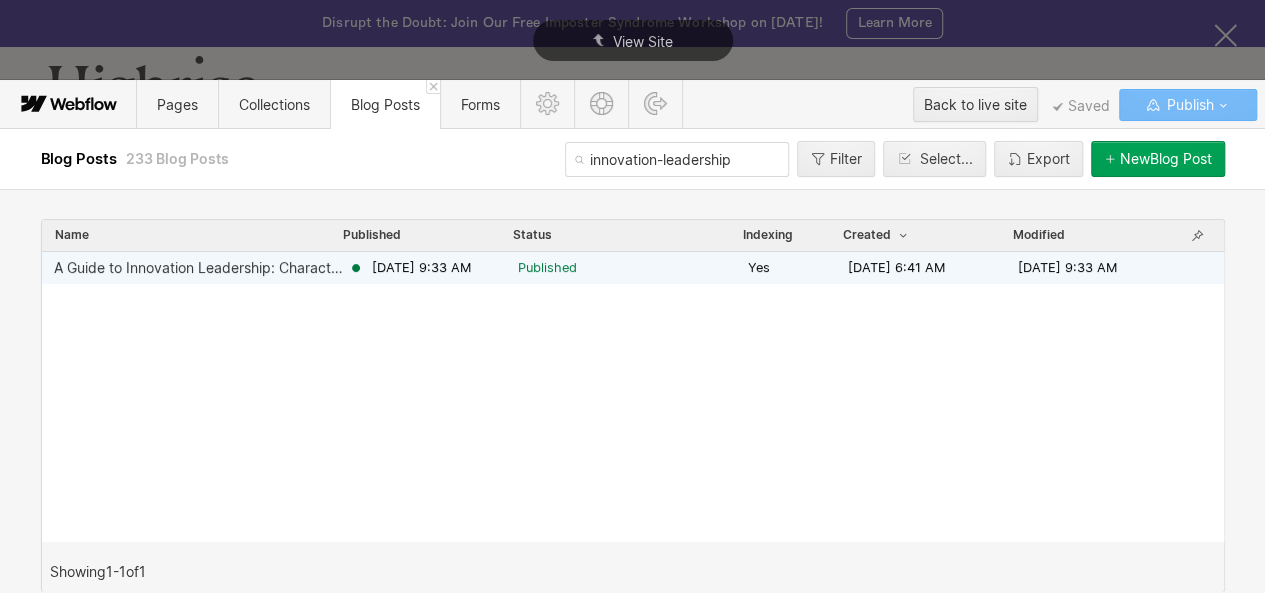 click on "Jun 16, 2025 9:33 AM" at bounding box center (421, 268) 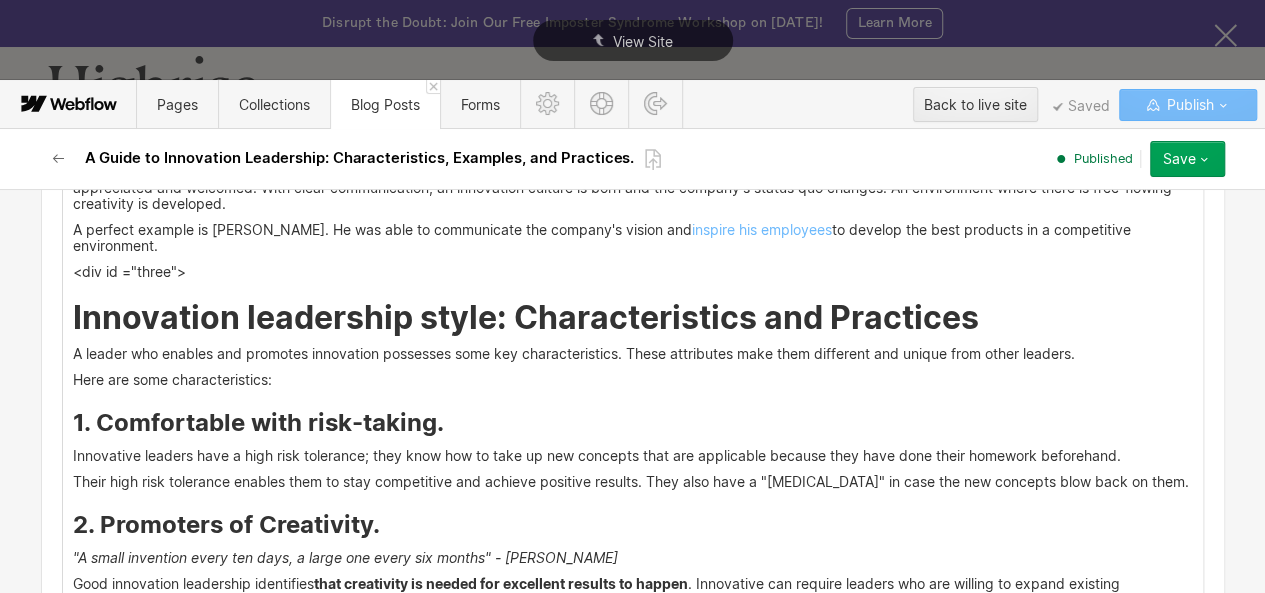 scroll, scrollTop: 3358, scrollLeft: 0, axis: vertical 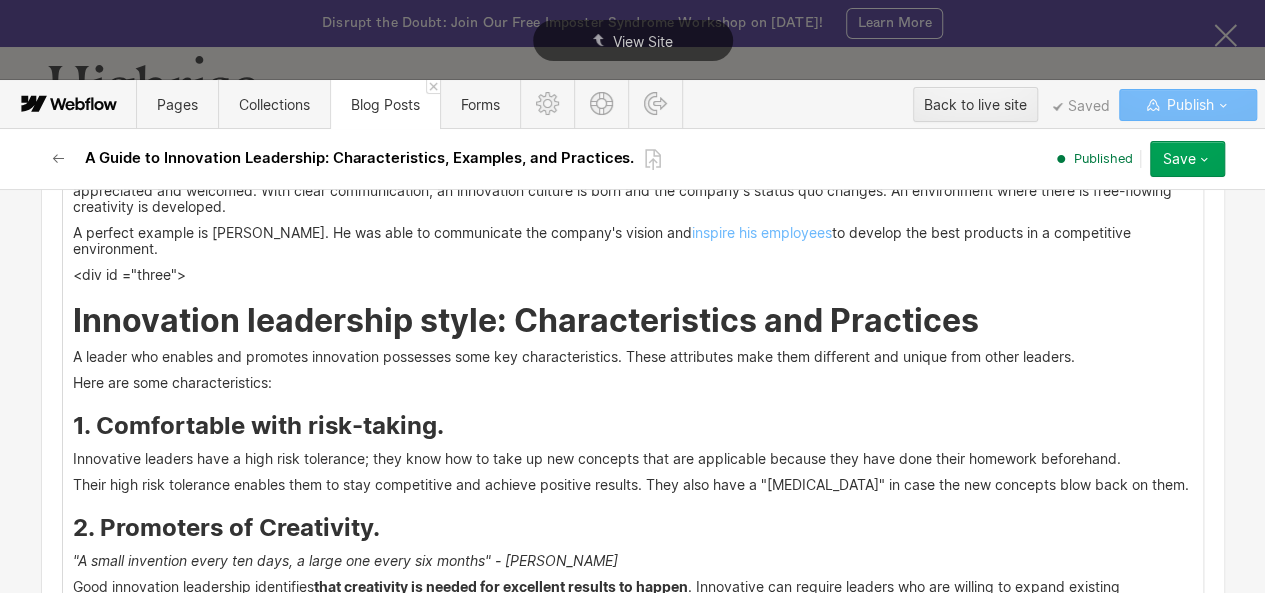 click on "Innovation leadership style: Characteristics and Practices" at bounding box center [633, 321] 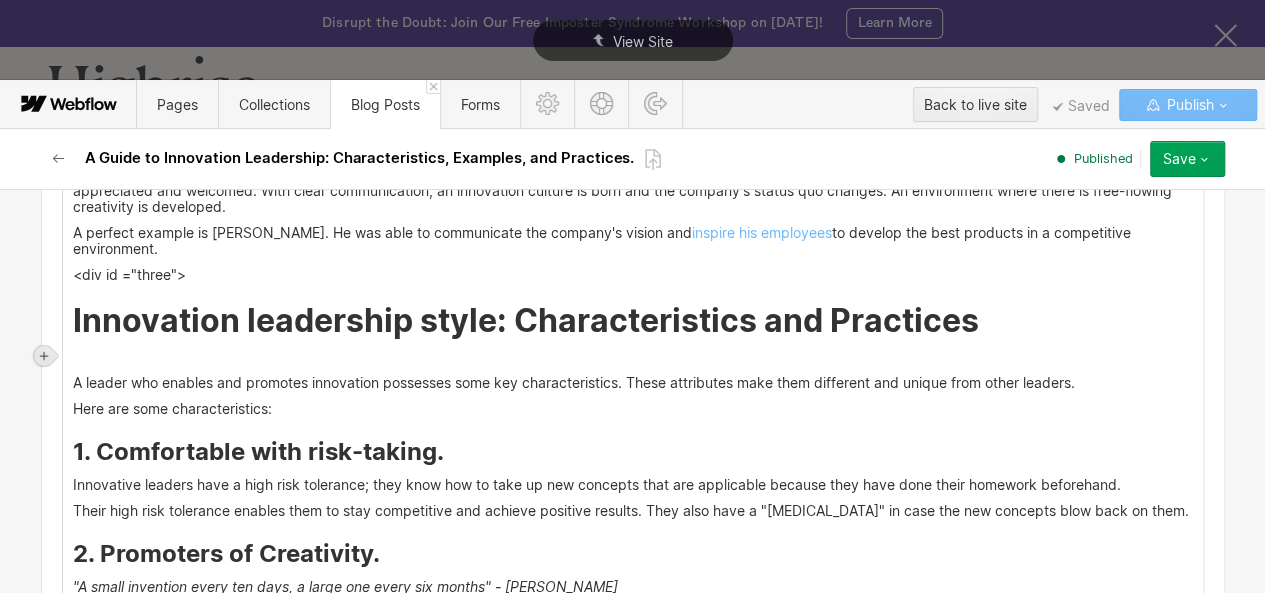 click 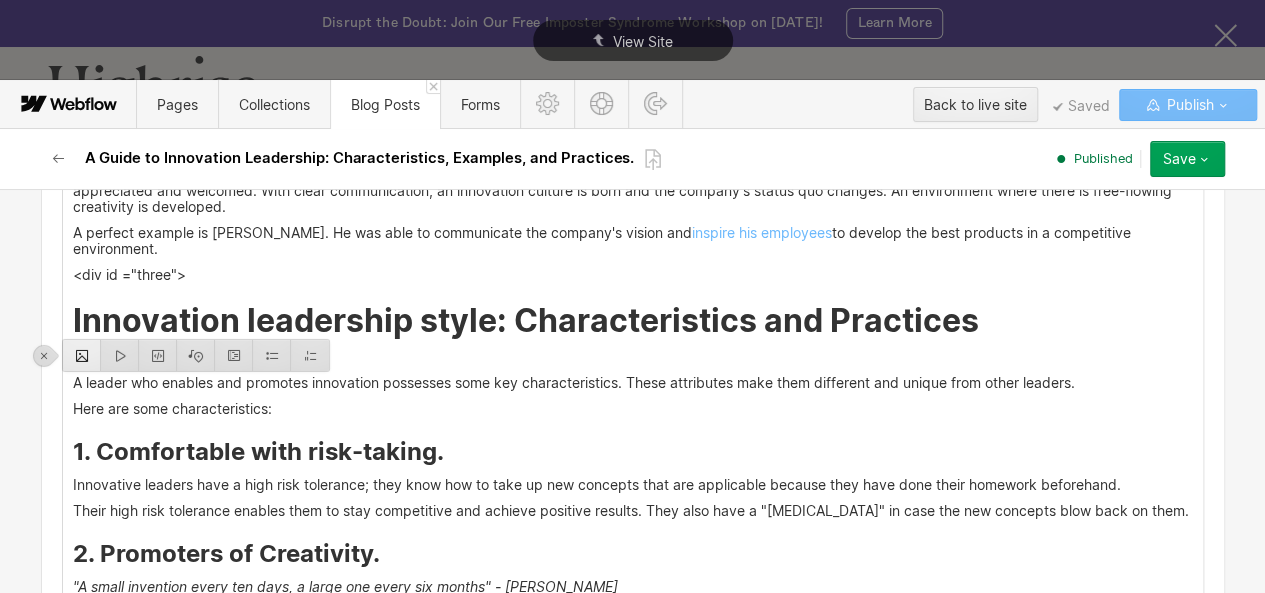 click at bounding box center [82, 355] 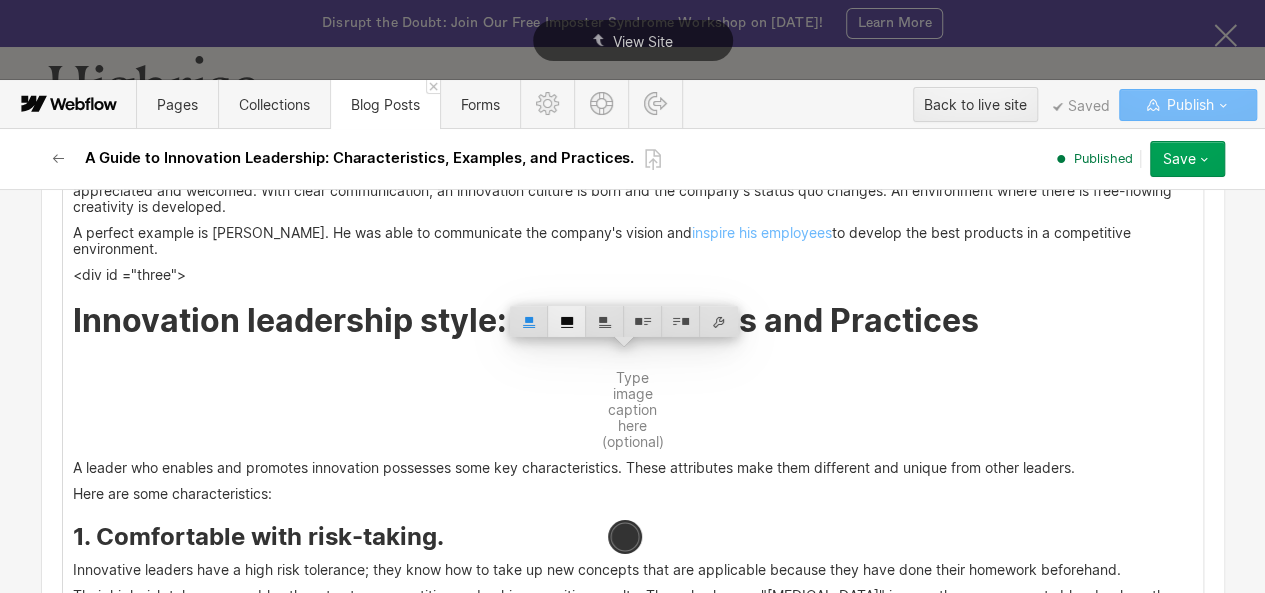 click at bounding box center (567, 321) 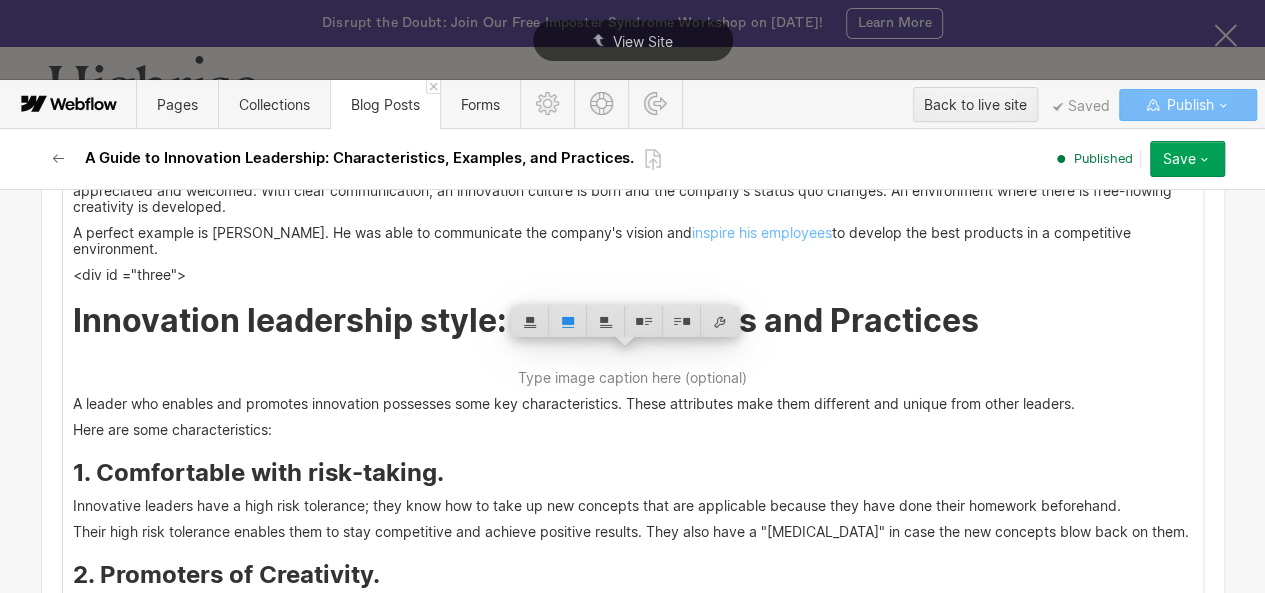 click on "Innovation leadership style: Characteristics and Practices" at bounding box center [633, 321] 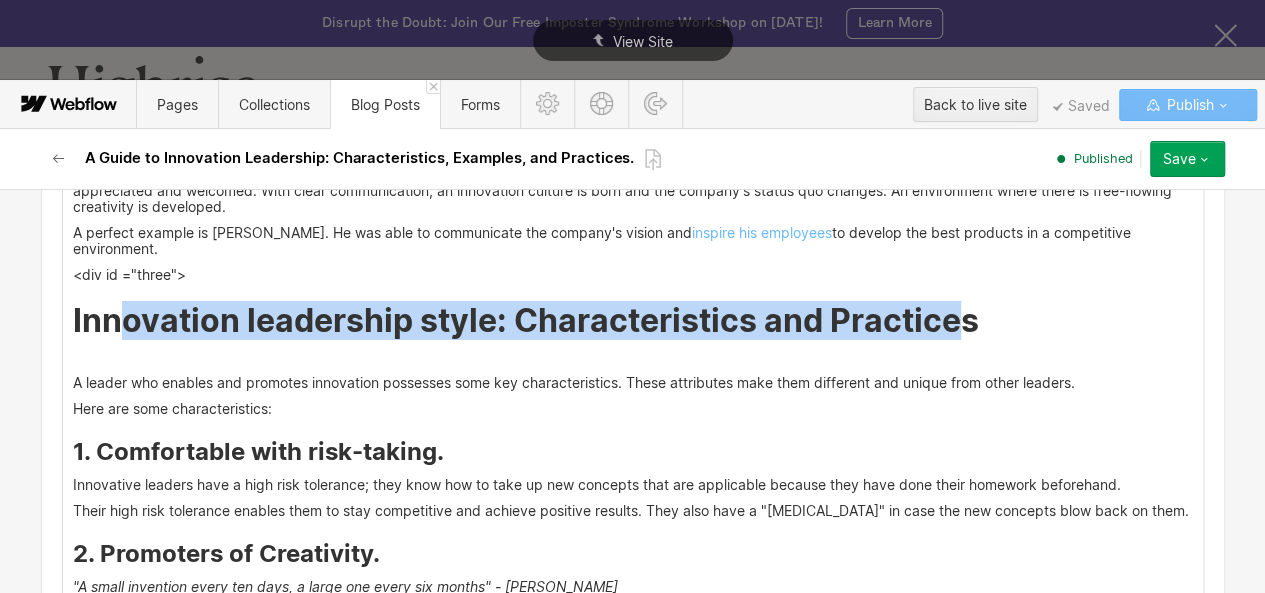 drag, startPoint x: 113, startPoint y: 321, endPoint x: 945, endPoint y: 311, distance: 832.0601 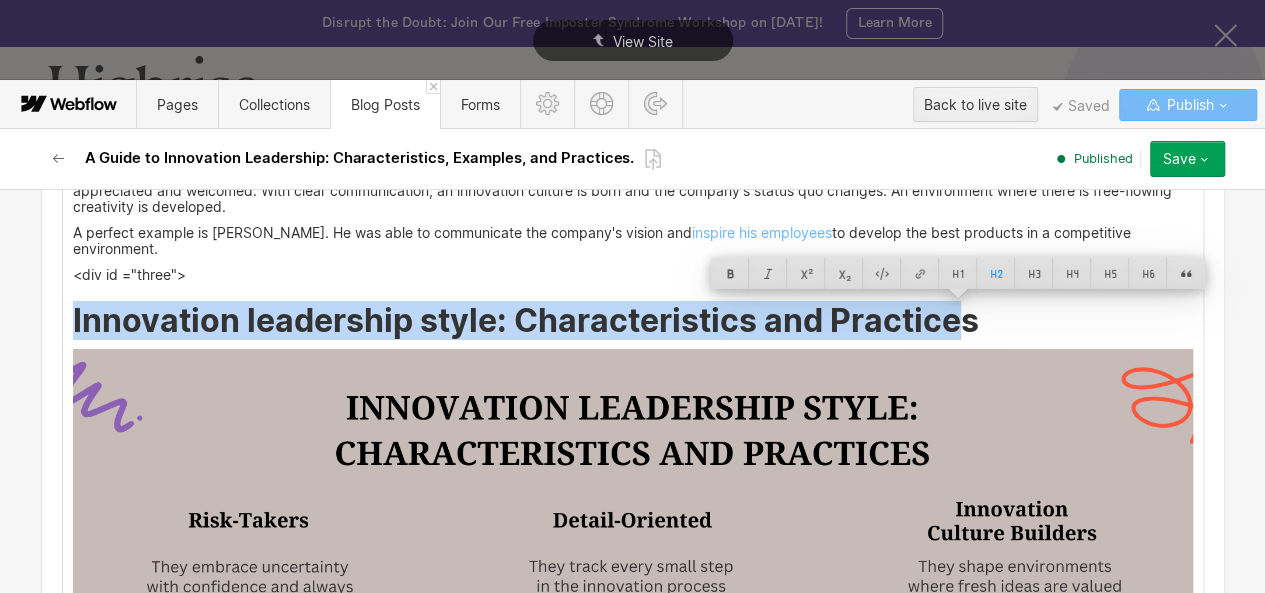 drag, startPoint x: 970, startPoint y: 315, endPoint x: 63, endPoint y: 316, distance: 907.00055 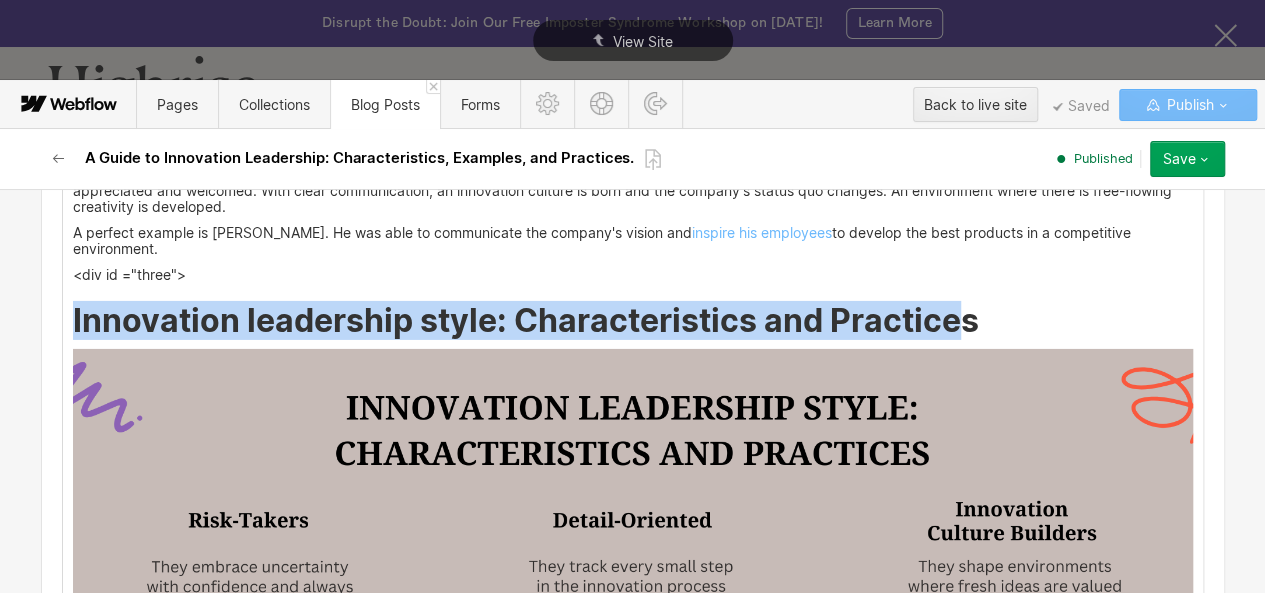 copy on "Innovation leadership style: Characteristics and Practice" 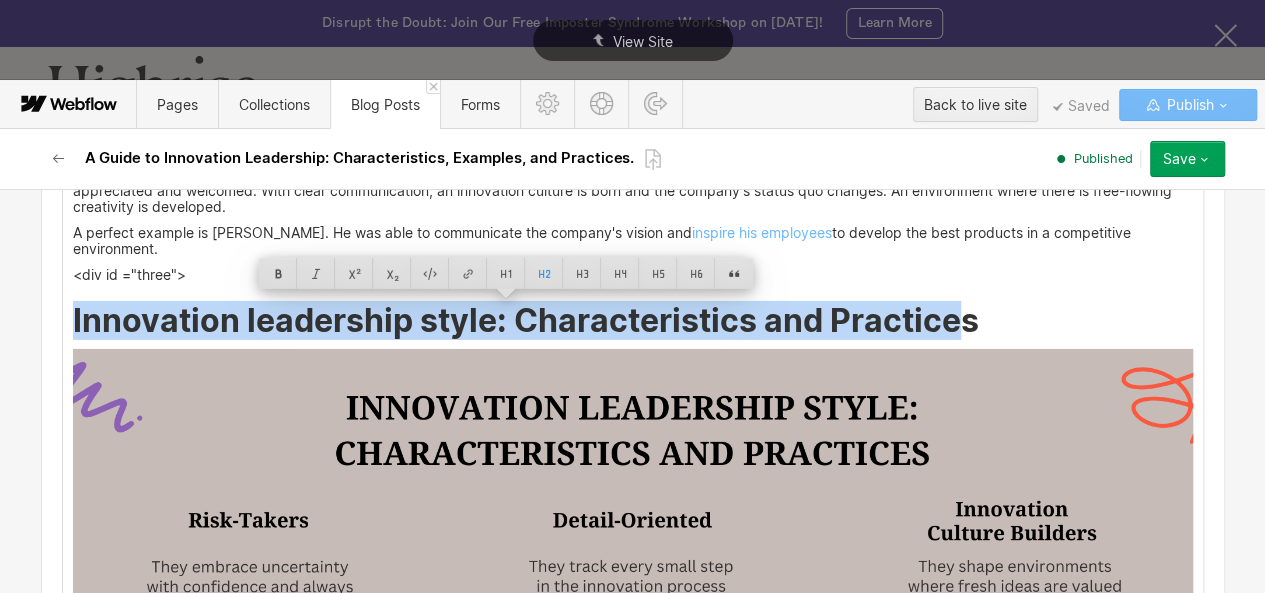 click at bounding box center (633, 664) 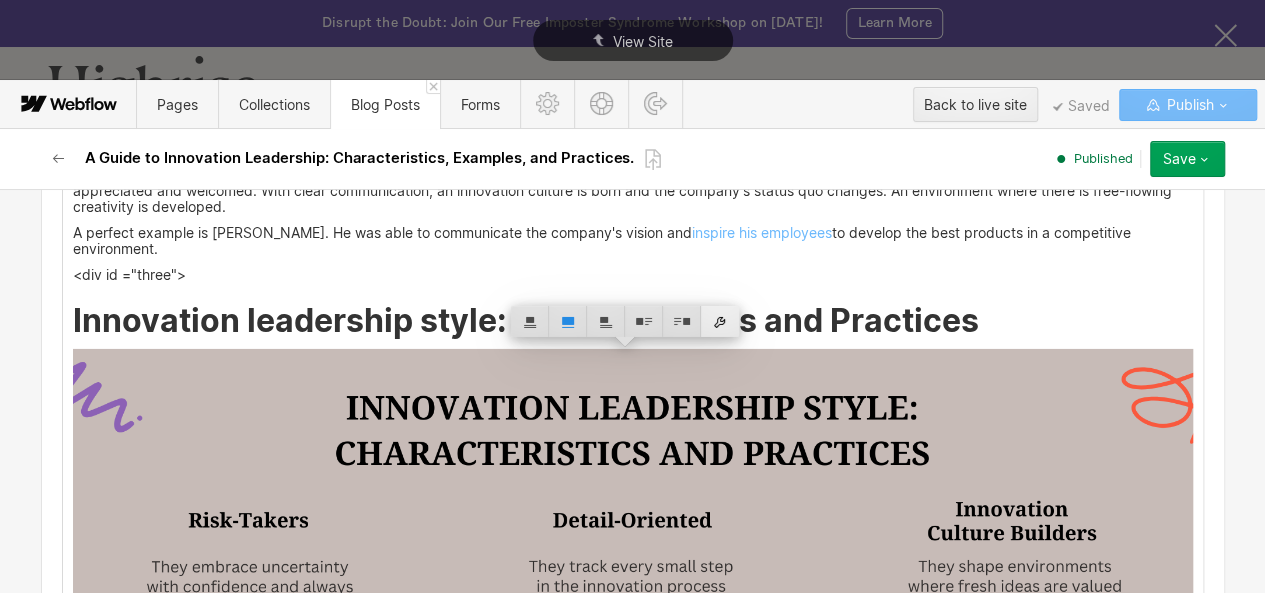 click at bounding box center (720, 321) 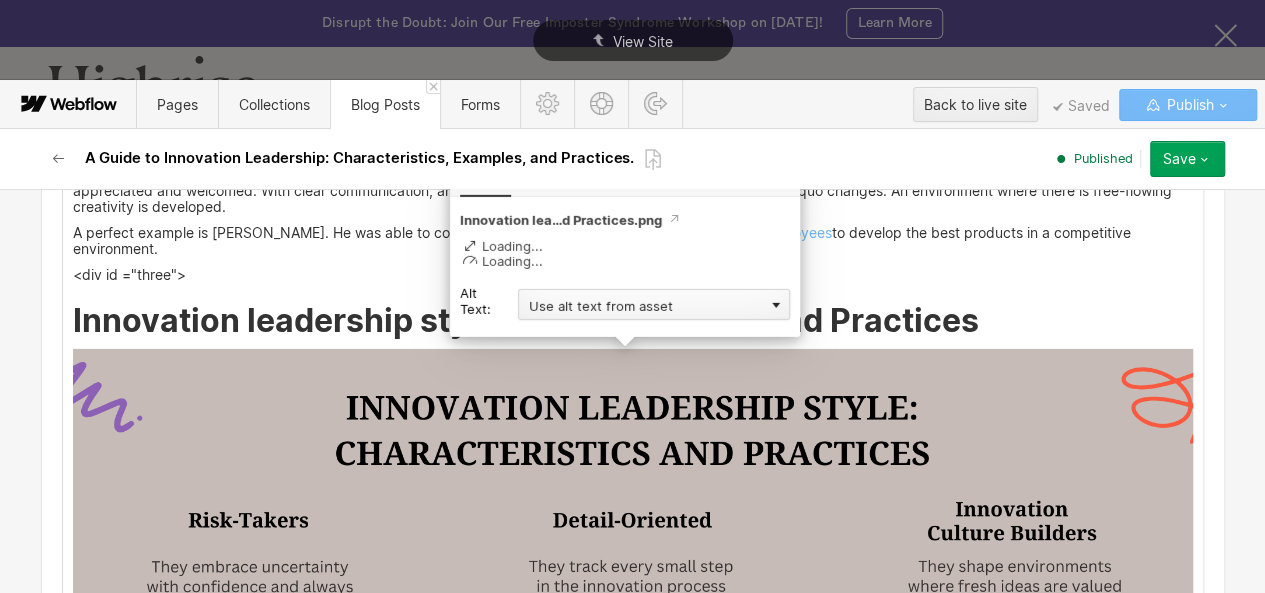 click on "Use alt text from asset" at bounding box center (654, 304) 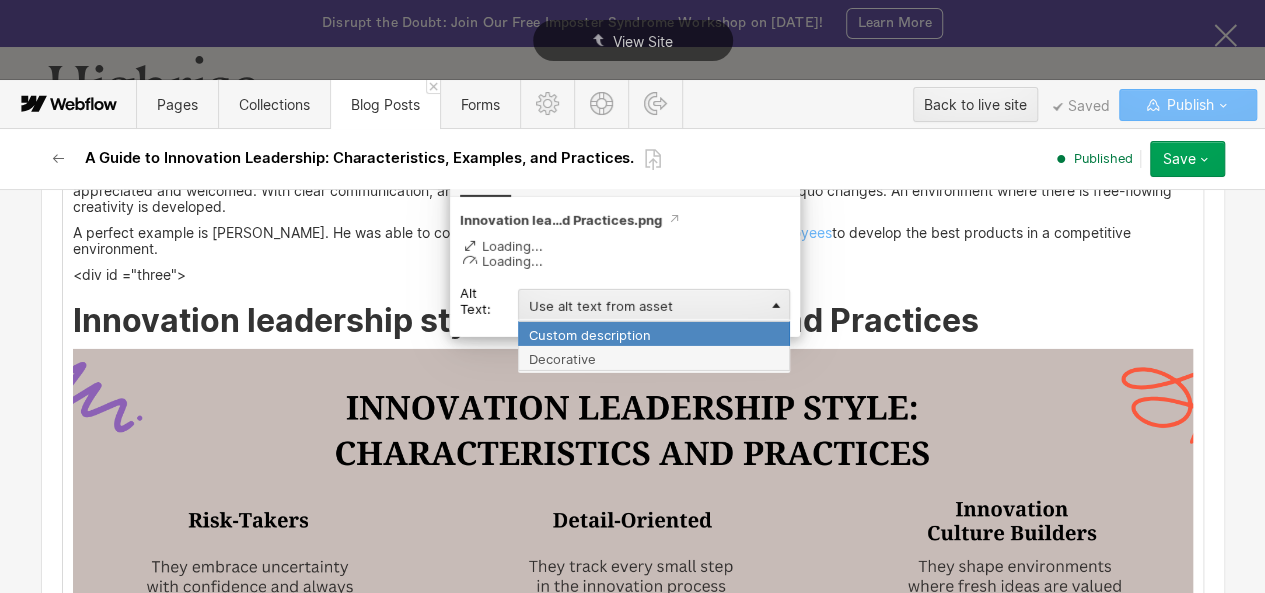 click on "Custom description" at bounding box center [654, 333] 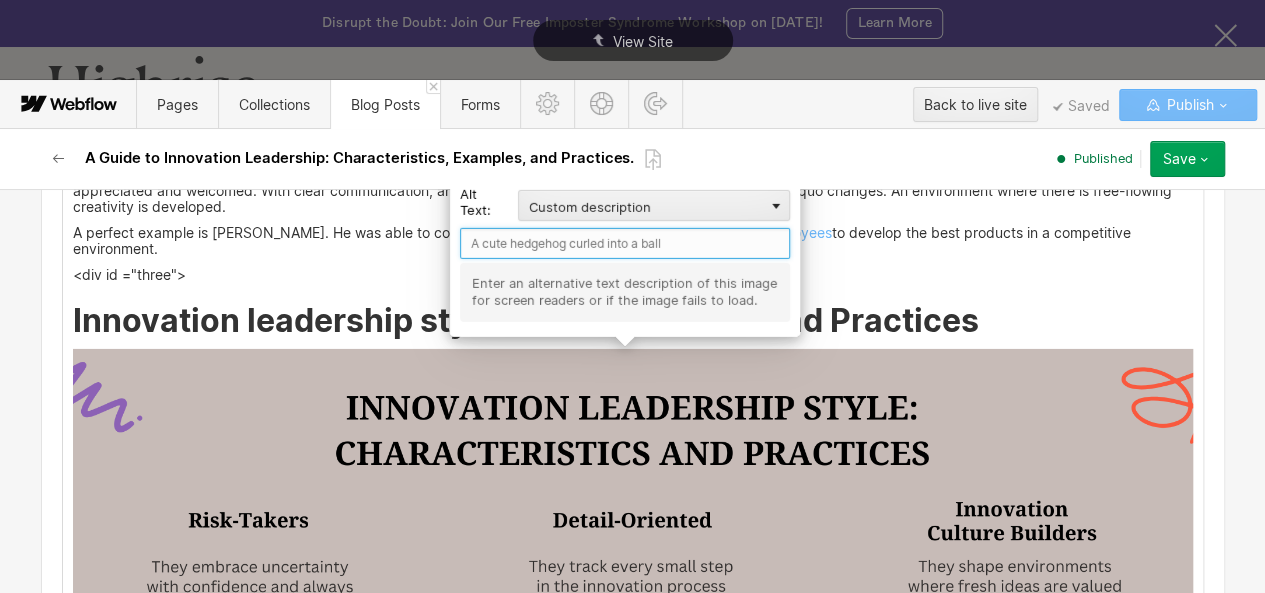click at bounding box center (625, 243) 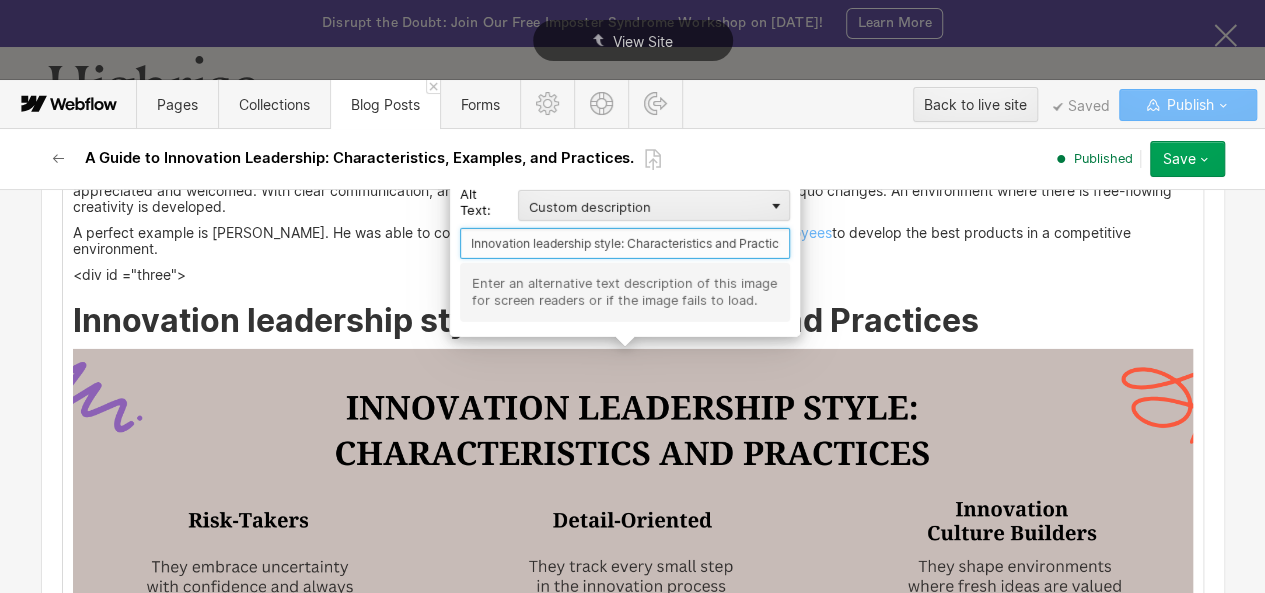scroll, scrollTop: 0, scrollLeft: 10, axis: horizontal 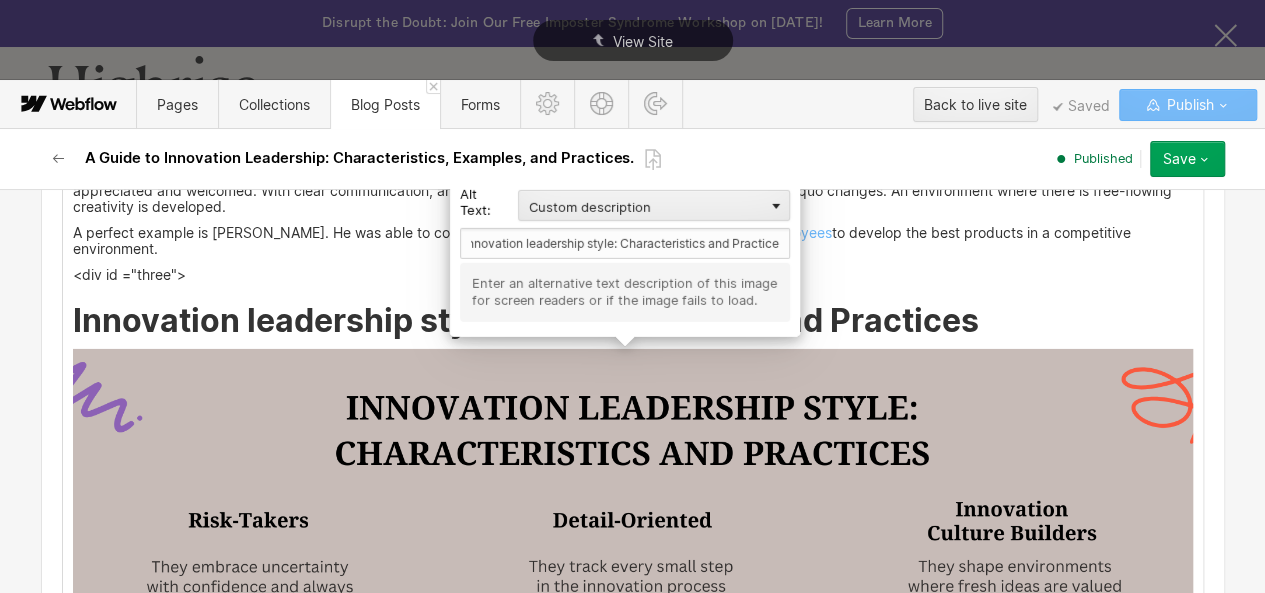 click at bounding box center [633, 664] 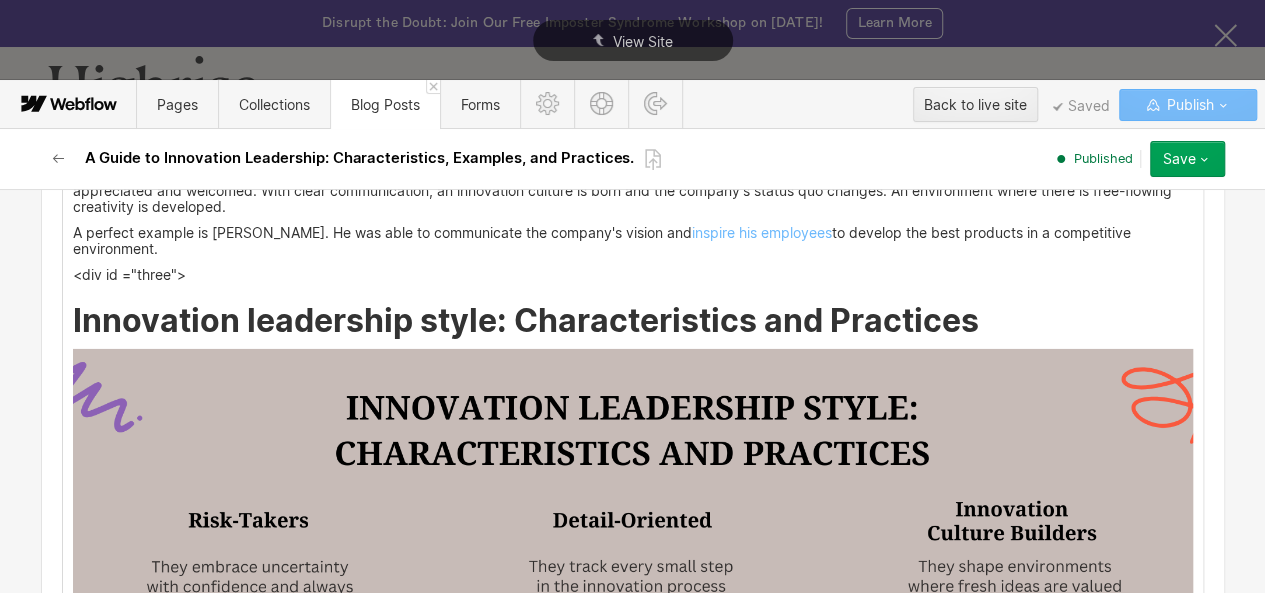 click on "Innovation leadership style: Characteristics and Practices" at bounding box center (633, 321) 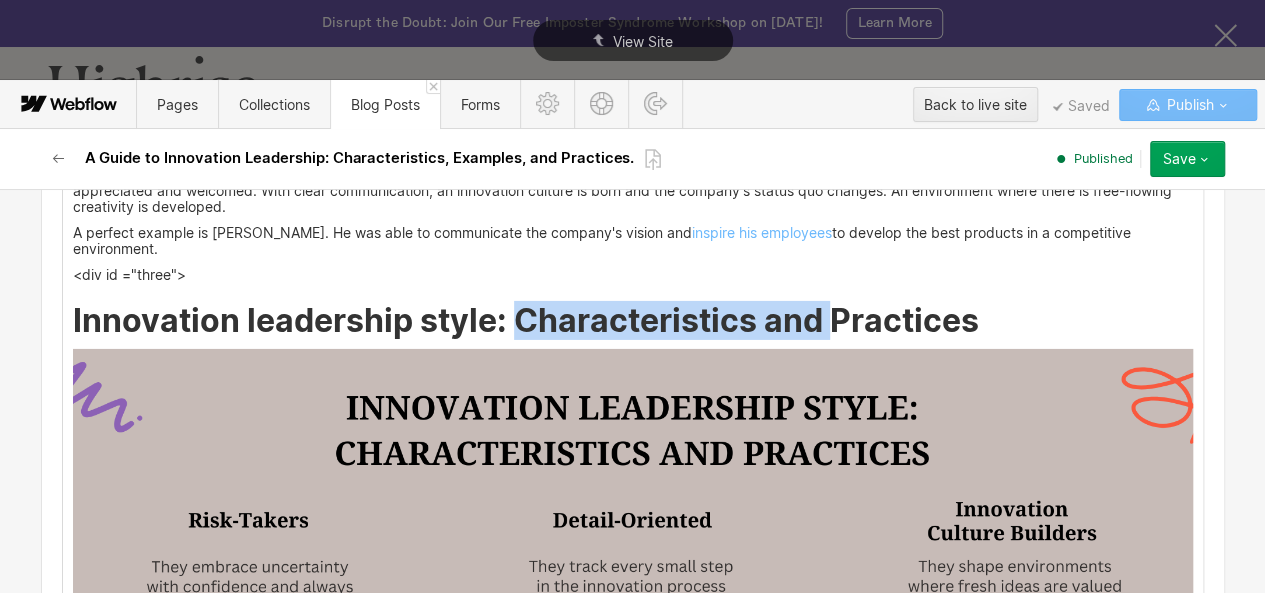 drag, startPoint x: 662, startPoint y: 316, endPoint x: 848, endPoint y: 333, distance: 186.77527 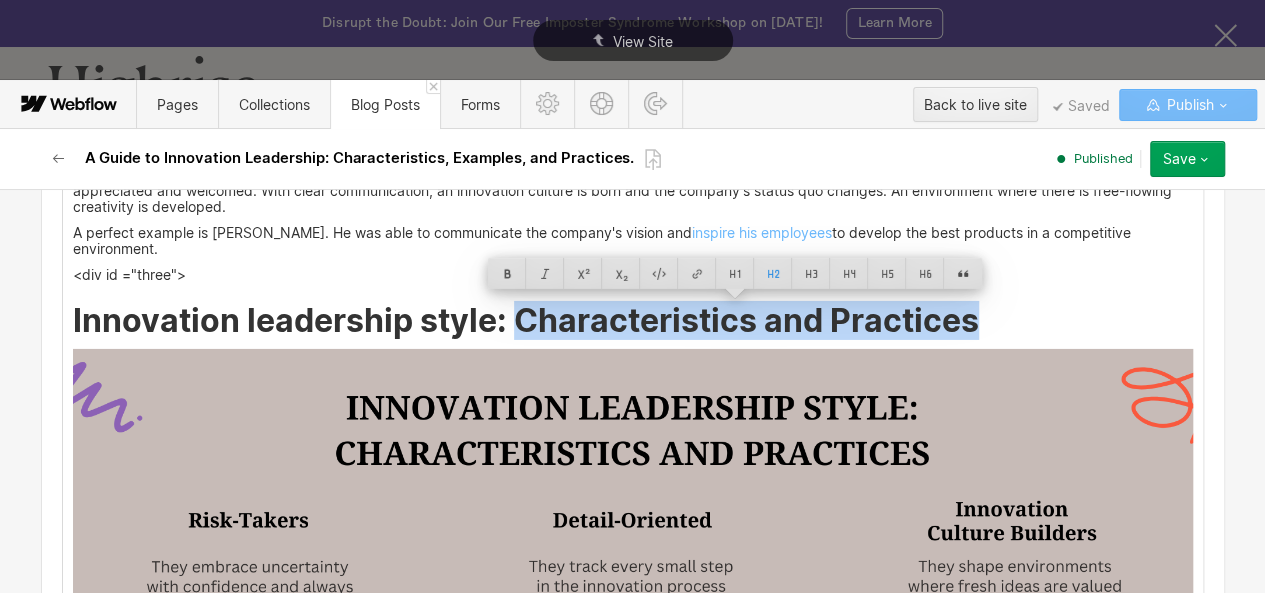 copy on "Characteristics and Practices" 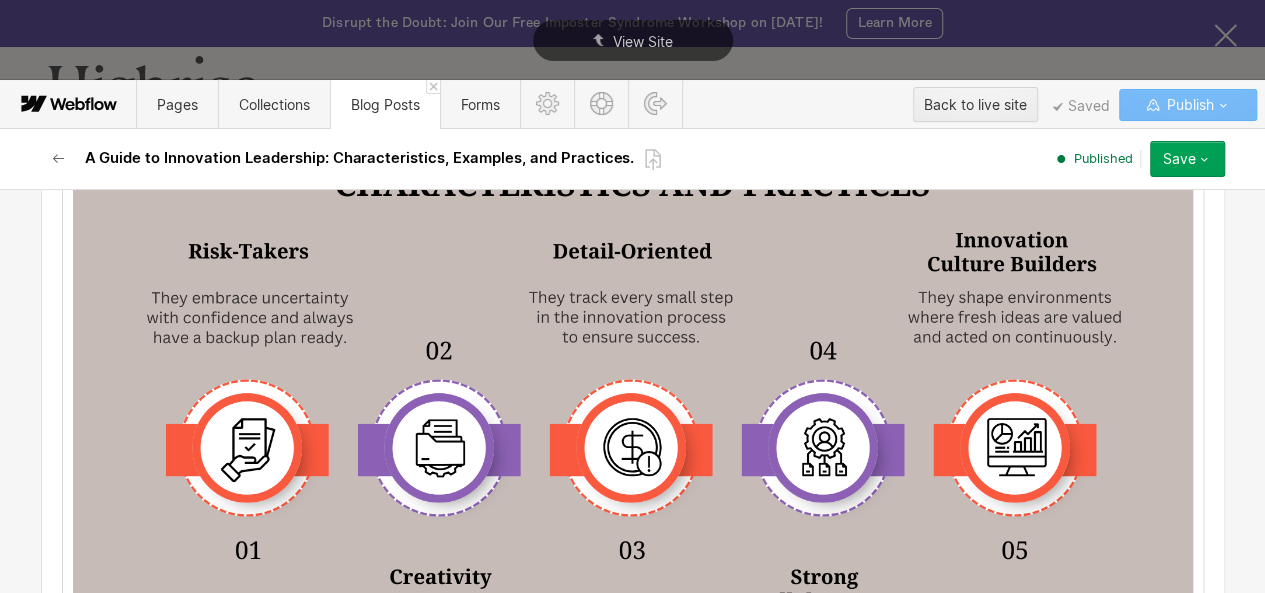 scroll, scrollTop: 3882, scrollLeft: 0, axis: vertical 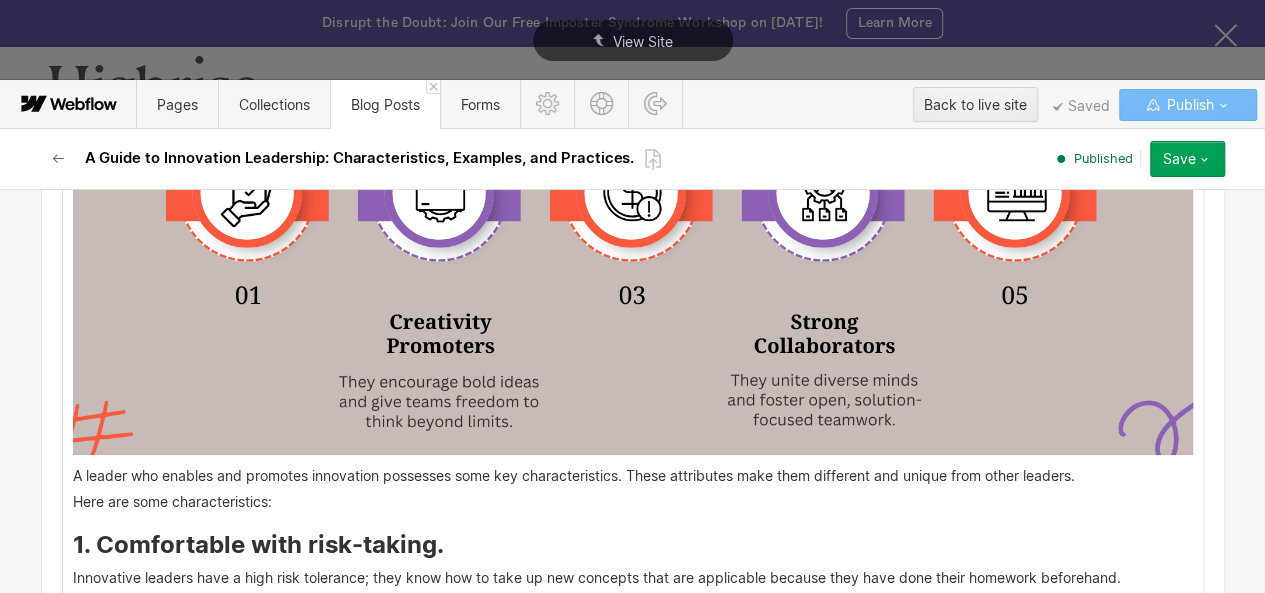 click at bounding box center [633, 140] 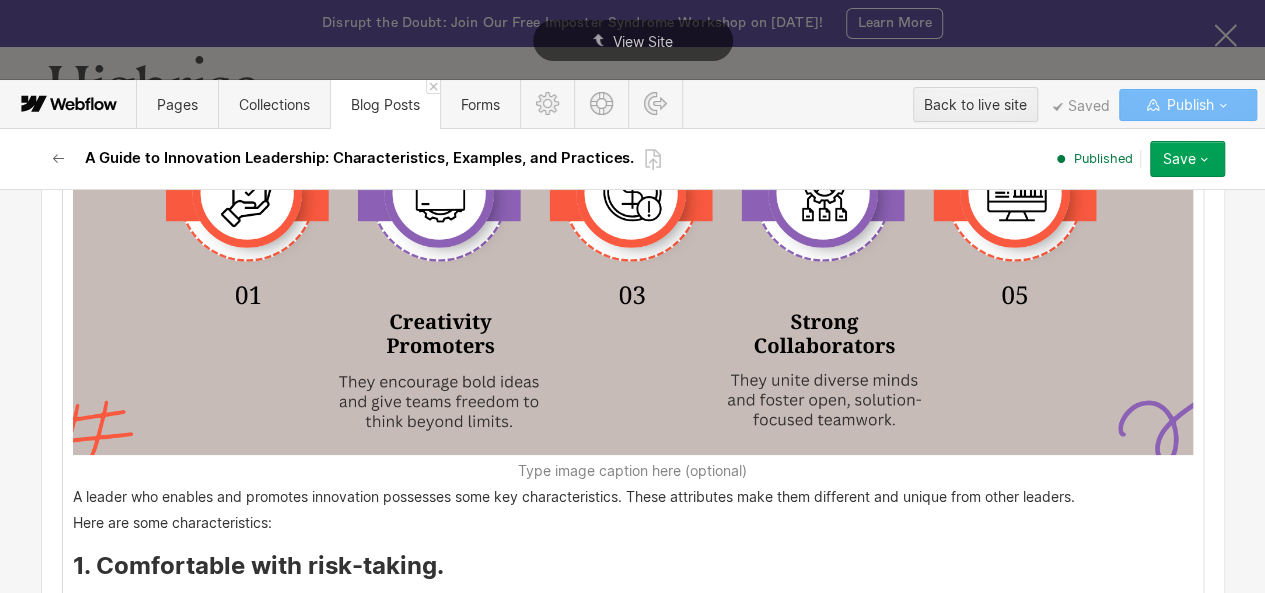 click on "Type image caption here (optional)" at bounding box center [633, 471] 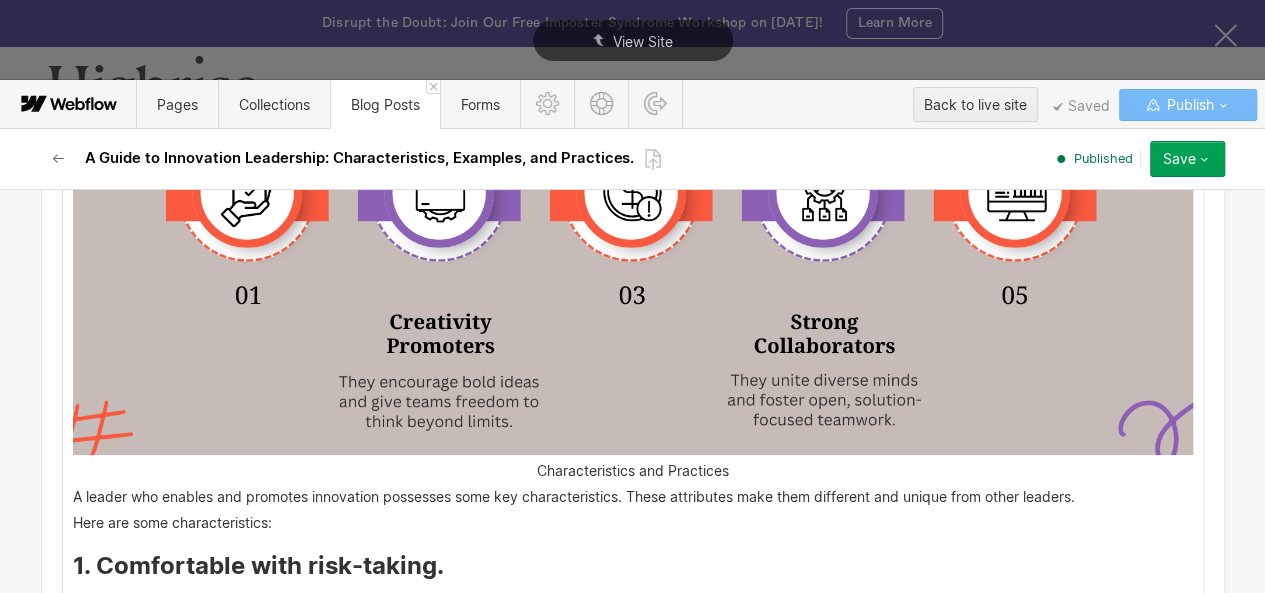 click on "Characteristics and Practices" at bounding box center (633, 471) 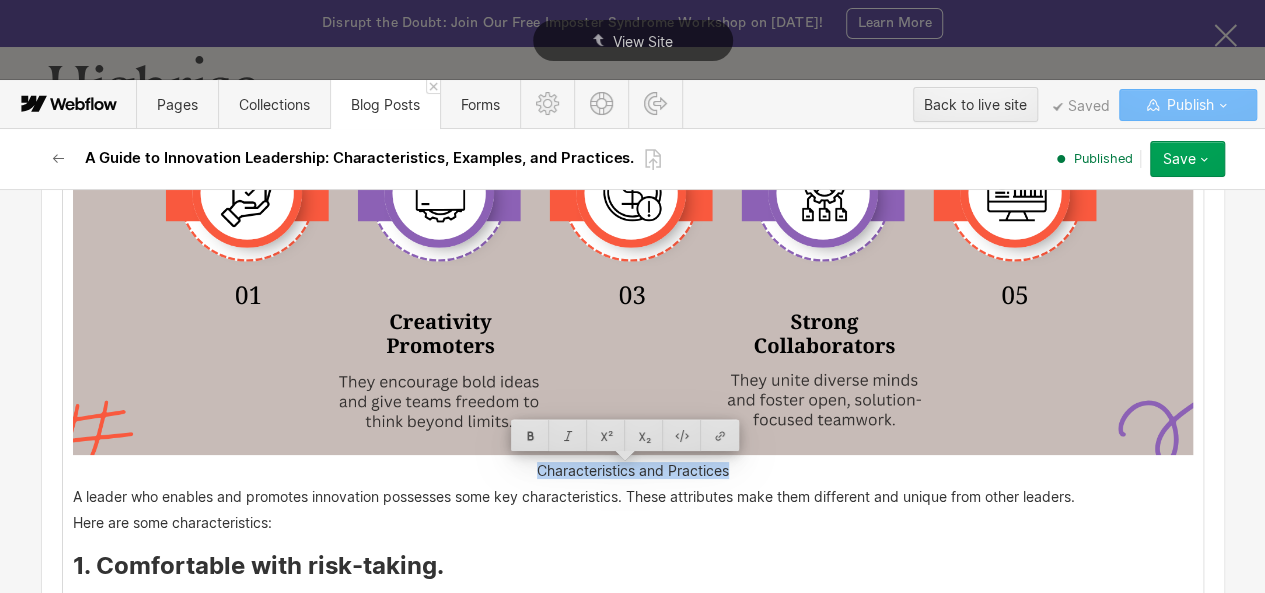 drag, startPoint x: 599, startPoint y: 467, endPoint x: 669, endPoint y: 467, distance: 70 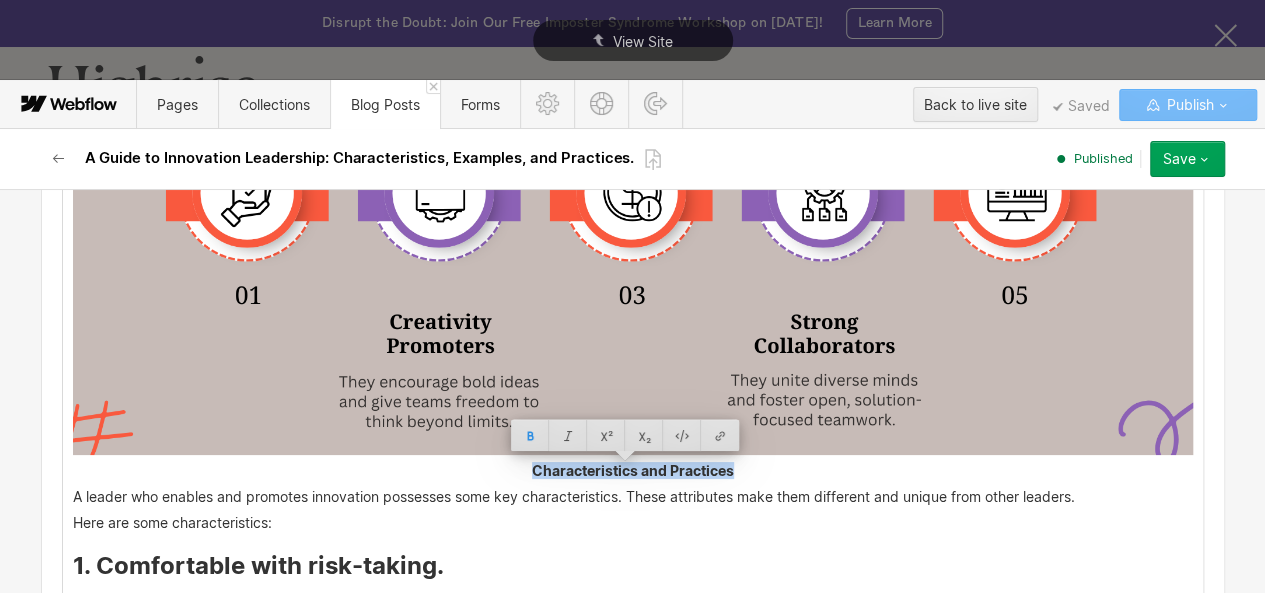 click on "Characteristics and Practices" at bounding box center [633, 471] 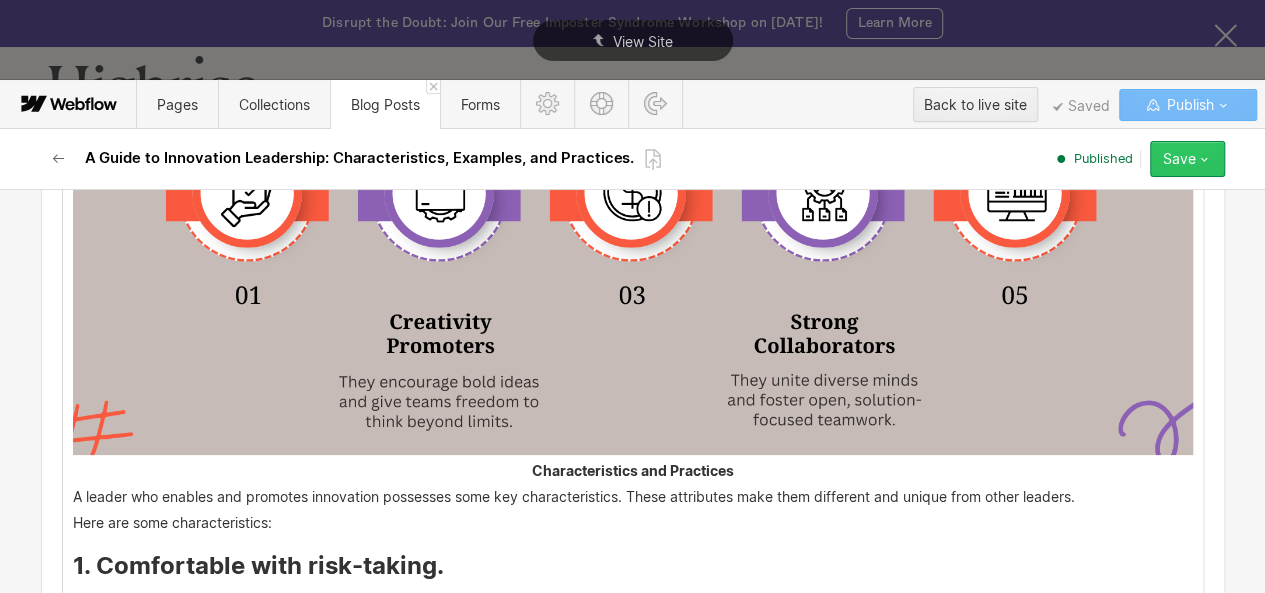 click on "Save" at bounding box center (1187, 159) 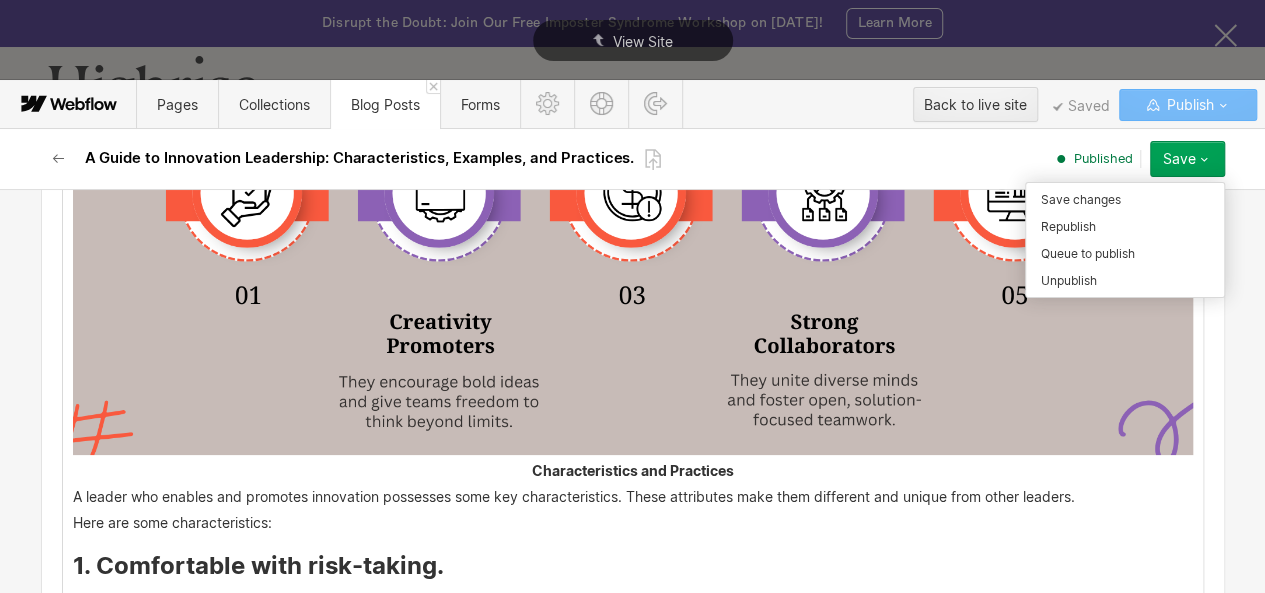 scroll, scrollTop: 3882, scrollLeft: 0, axis: vertical 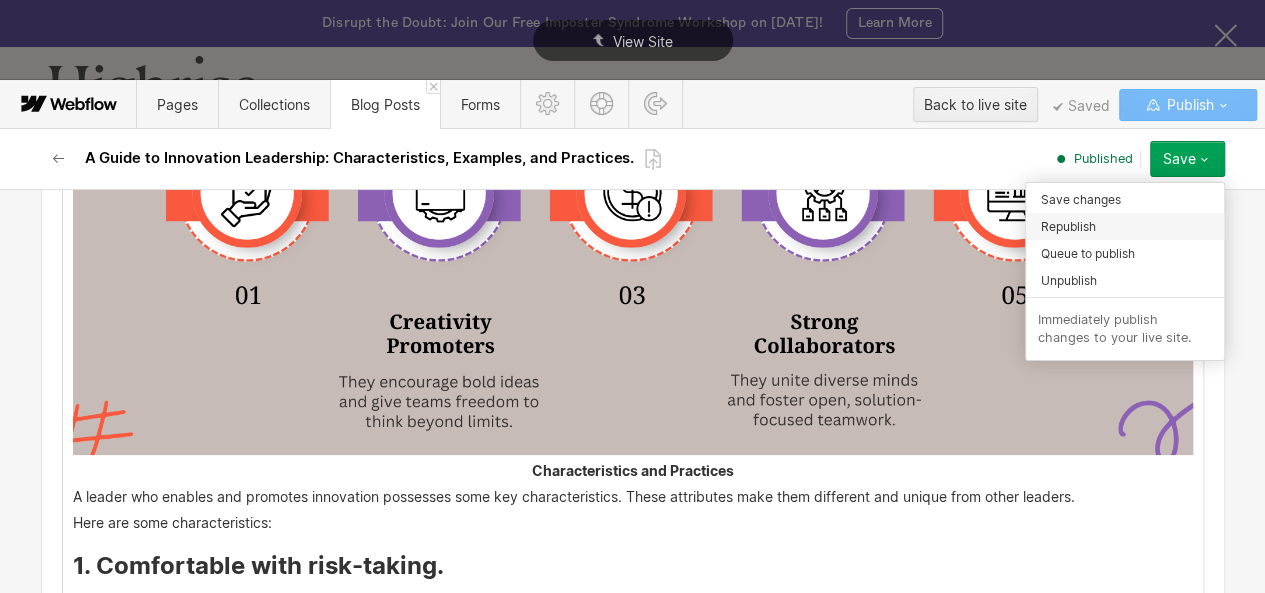 click on "Republish" at bounding box center [1125, 226] 